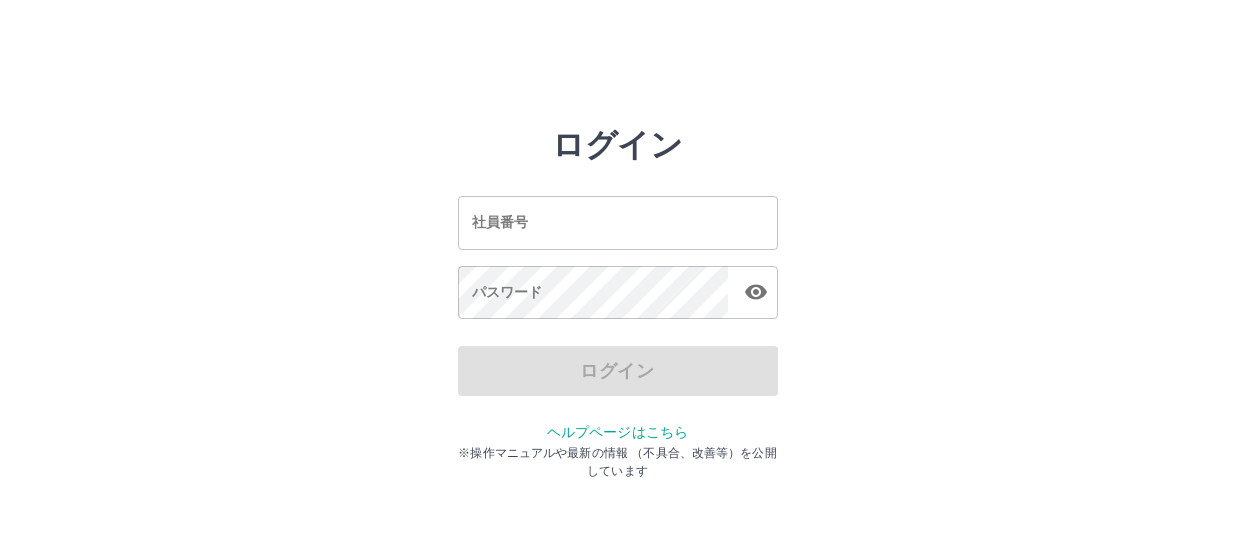 scroll, scrollTop: 0, scrollLeft: 0, axis: both 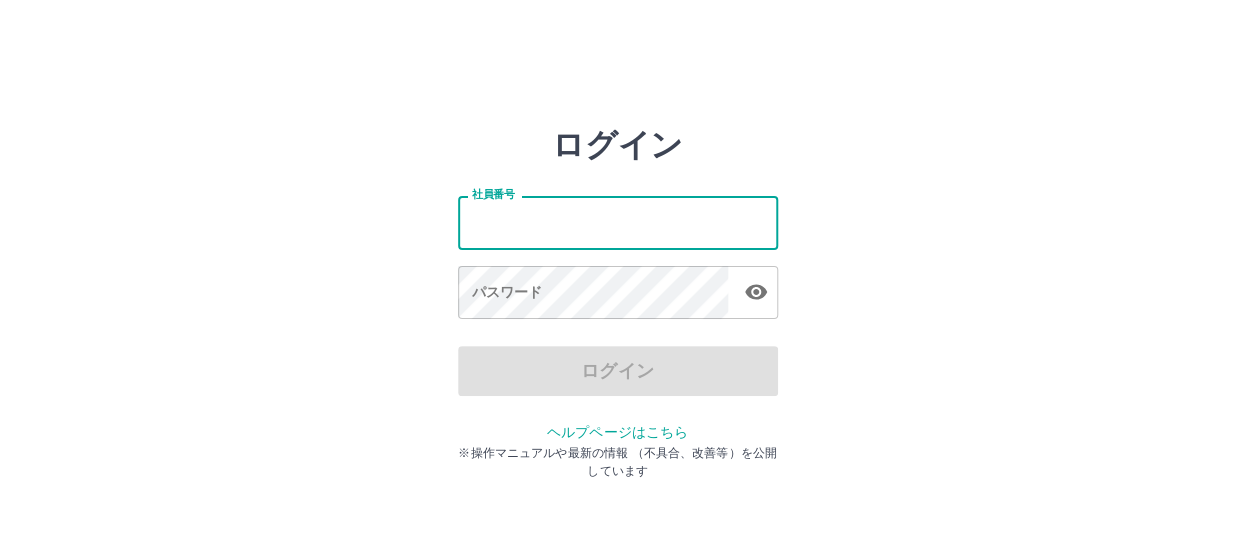 click on "社員番号" at bounding box center [618, 222] 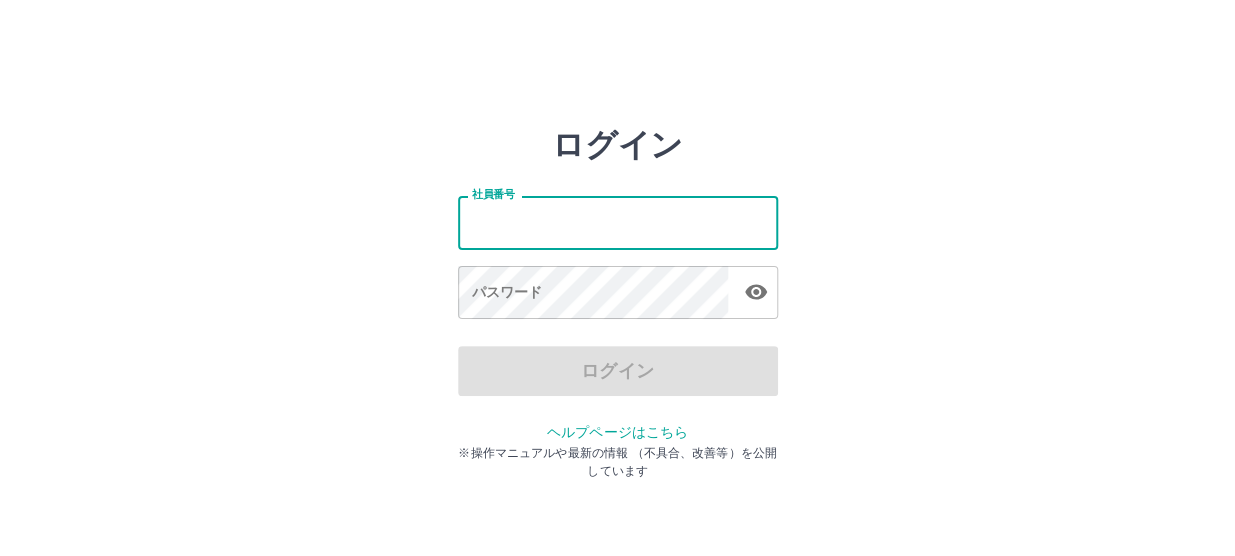 type on "*******" 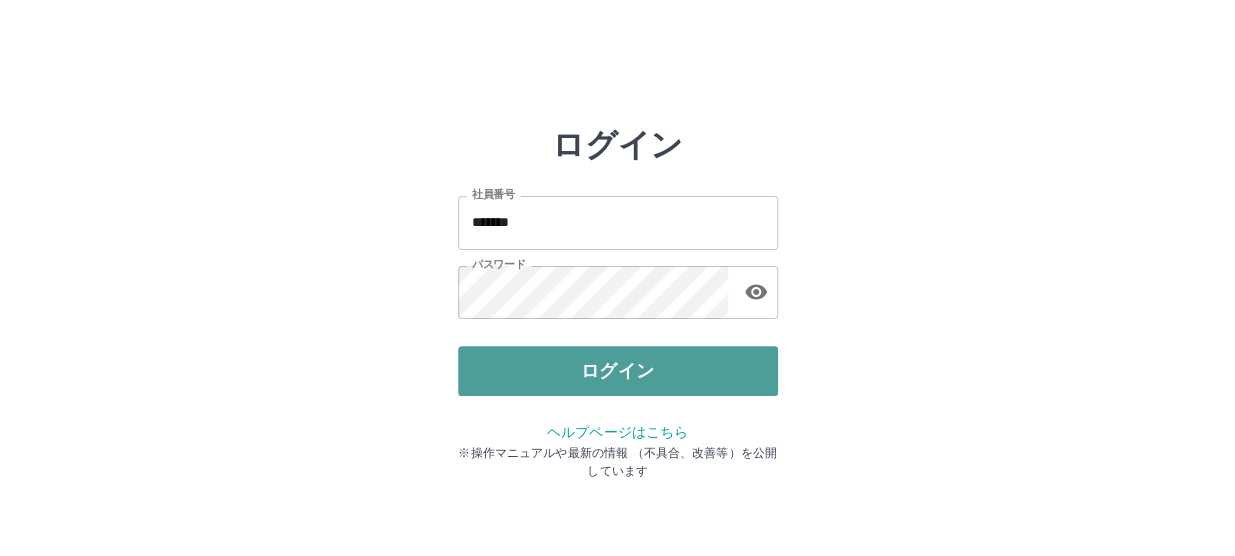 click on "ログイン" at bounding box center (618, 371) 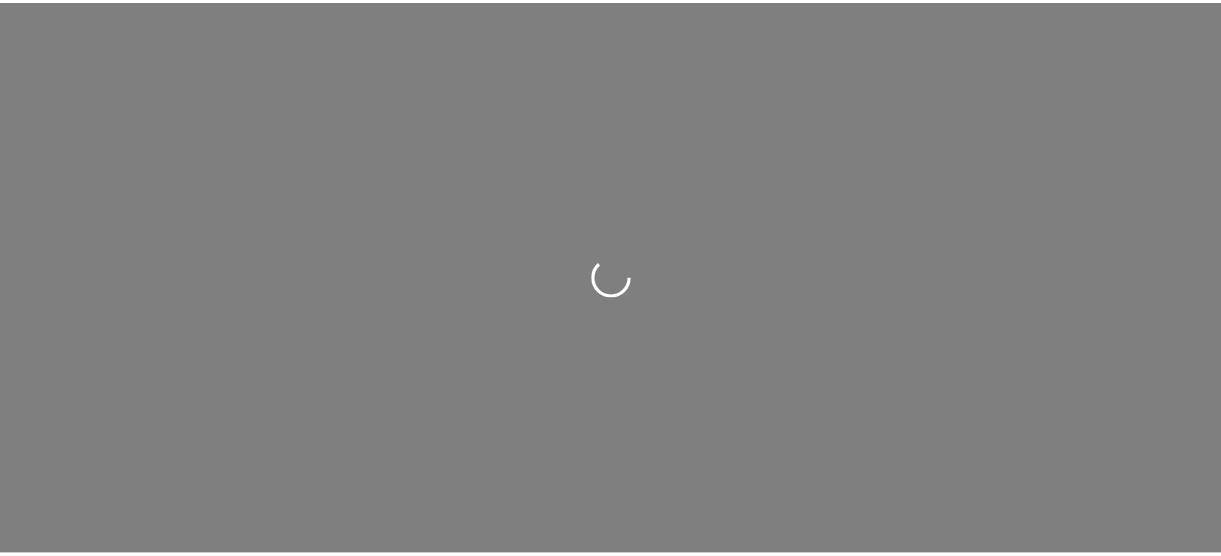 scroll, scrollTop: 0, scrollLeft: 0, axis: both 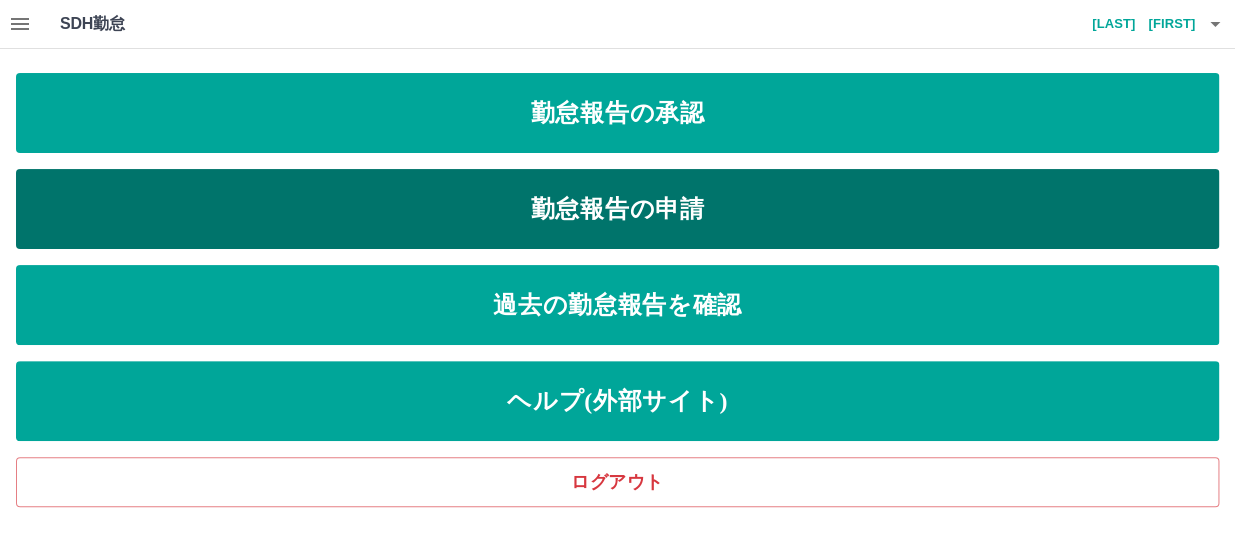 click on "勤怠報告の申請" at bounding box center (617, 209) 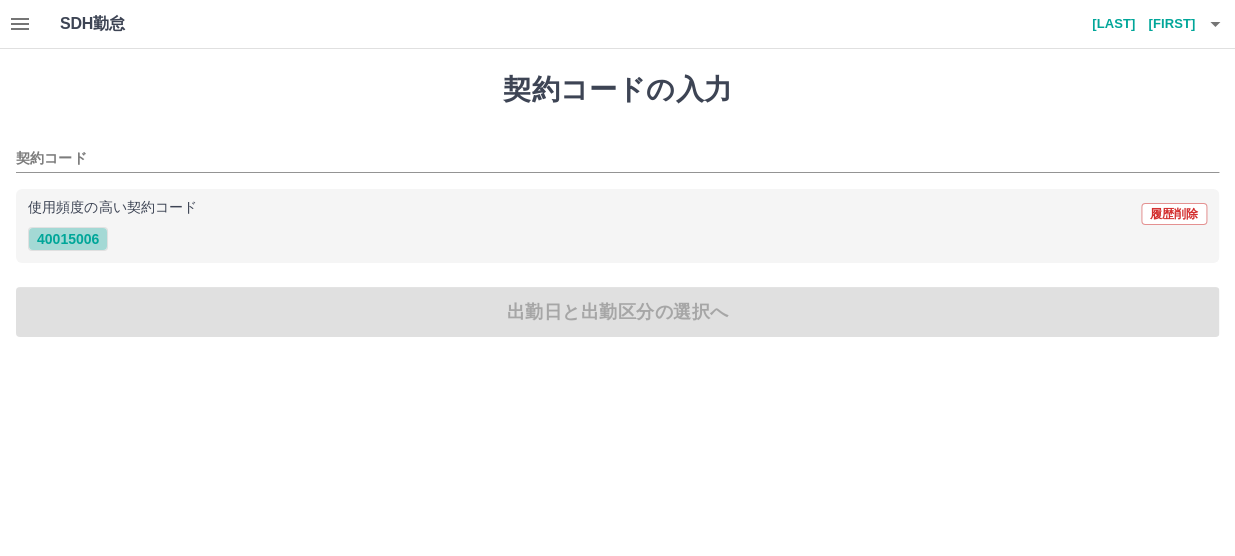 click on "40015006" at bounding box center [68, 239] 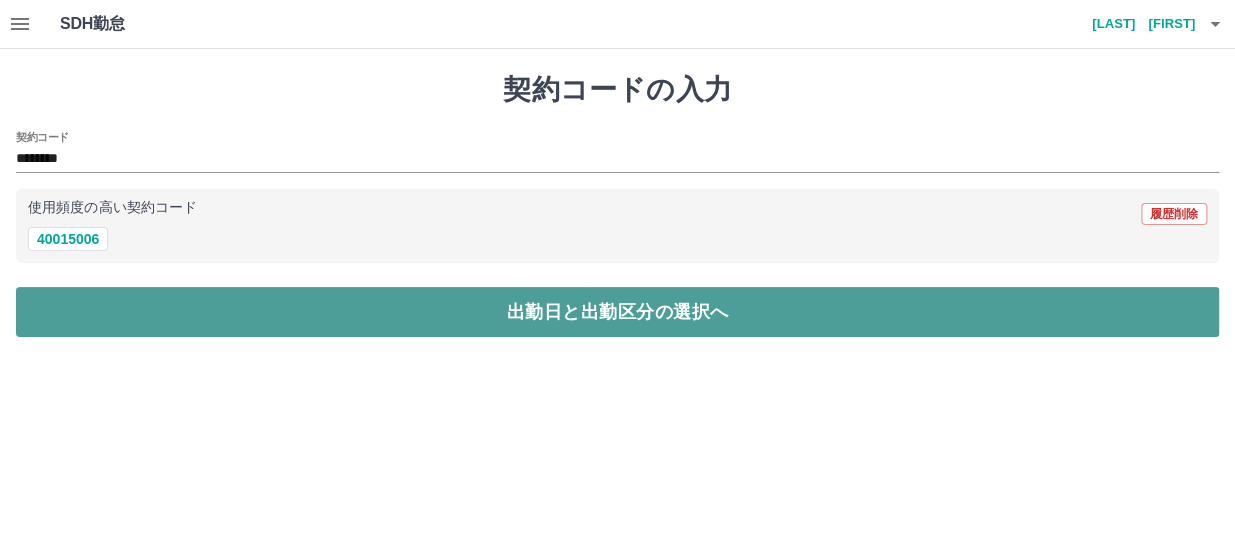 click on "出勤日と出勤区分の選択へ" at bounding box center [617, 312] 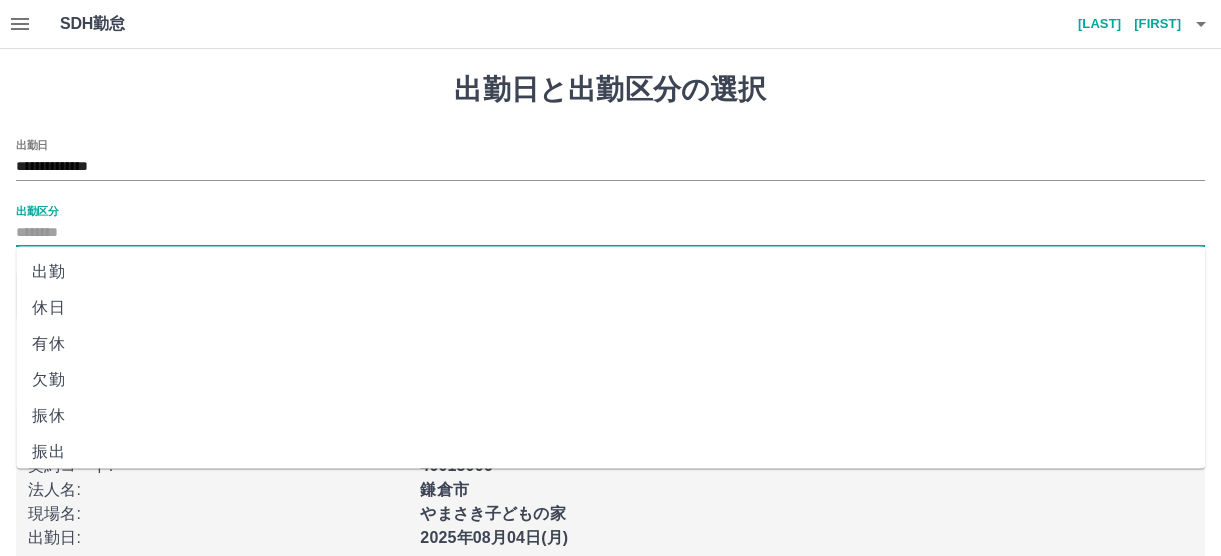 click on "出勤区分" at bounding box center [610, 233] 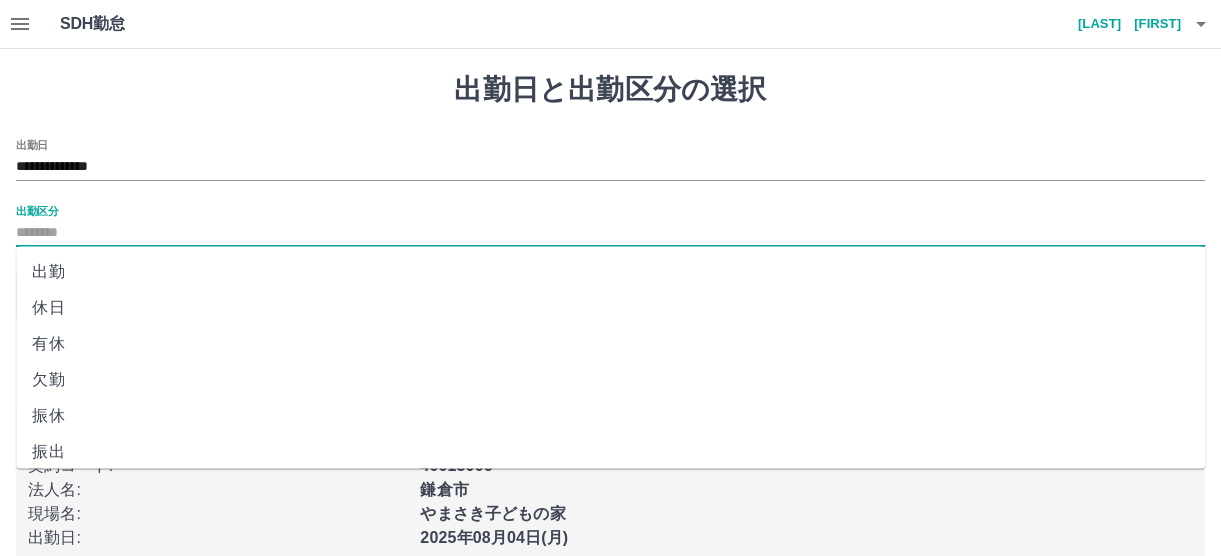 click on "出勤" at bounding box center [610, 272] 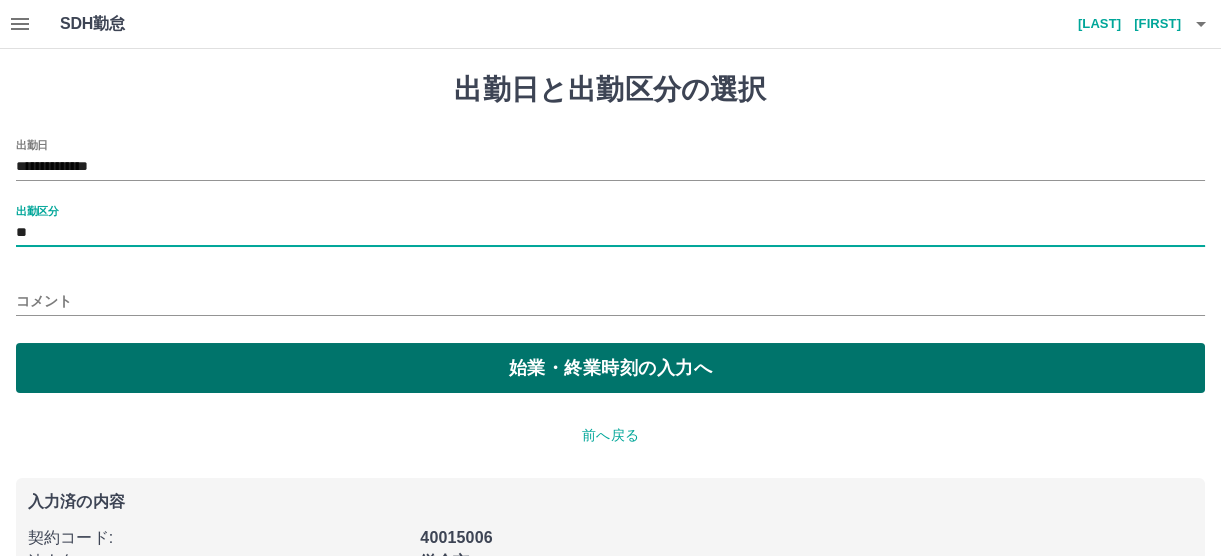 click on "始業・終業時刻の入力へ" at bounding box center (610, 368) 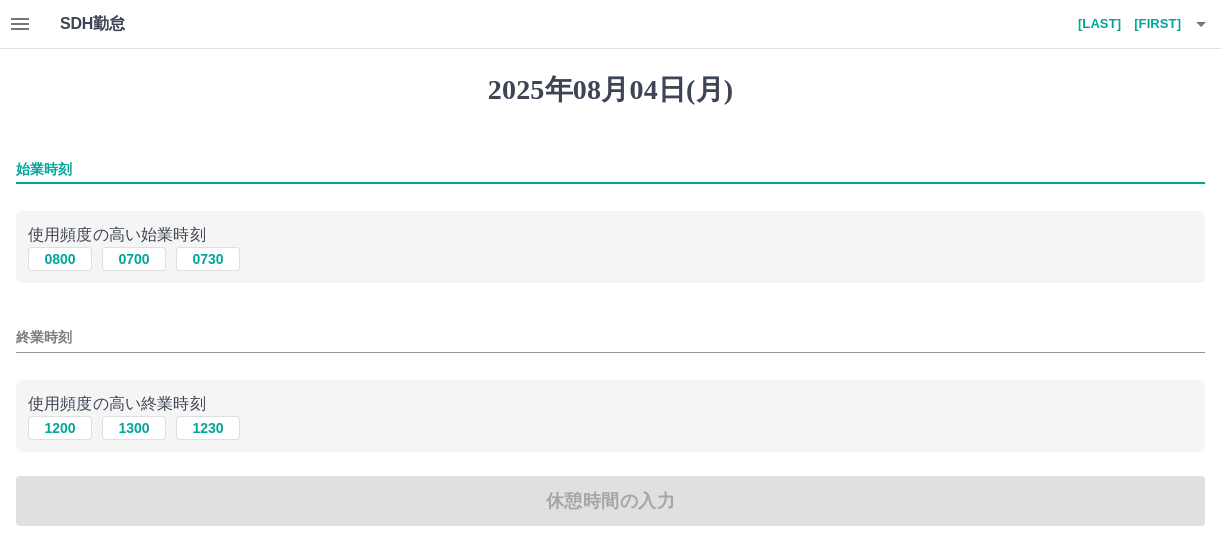 click on "始業時刻" at bounding box center [610, 169] 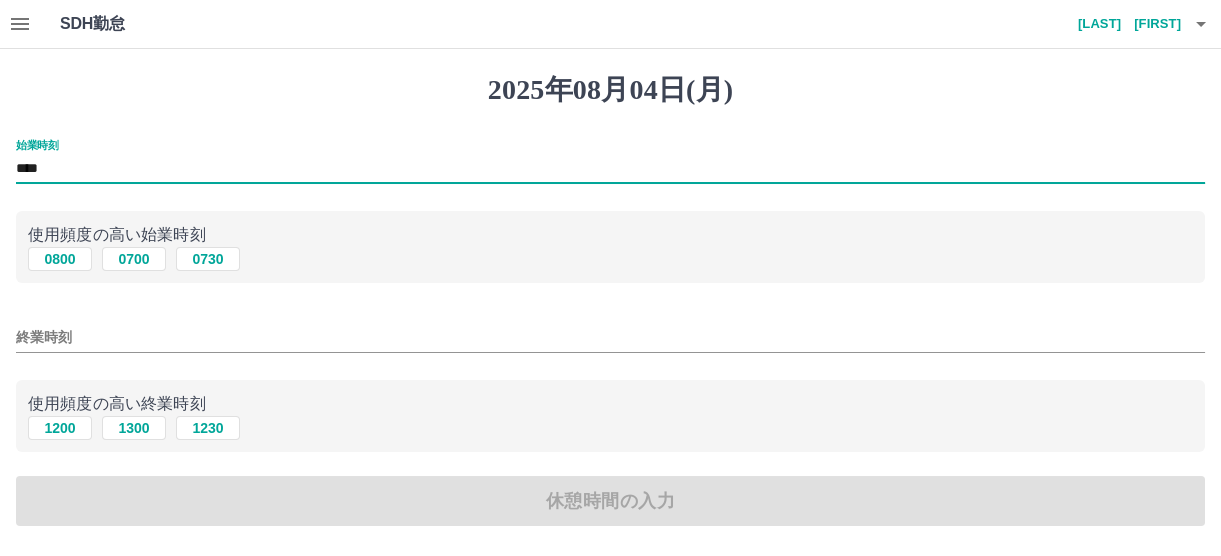click on "終業時刻" at bounding box center [610, 337] 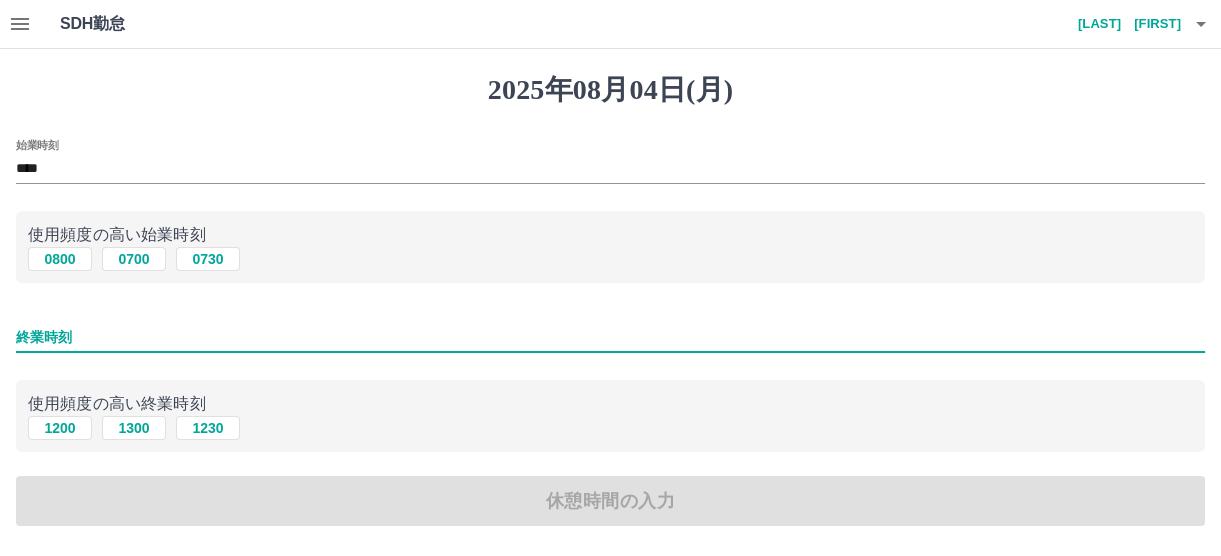 click on "終業時刻" at bounding box center (610, 337) 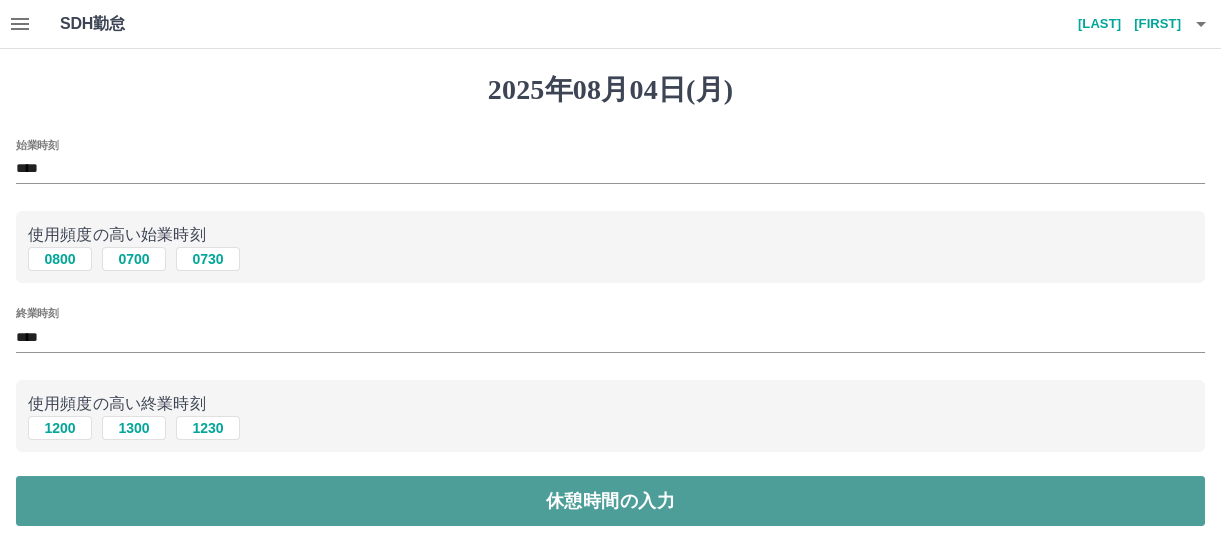 click on "休憩時間の入力" at bounding box center (610, 501) 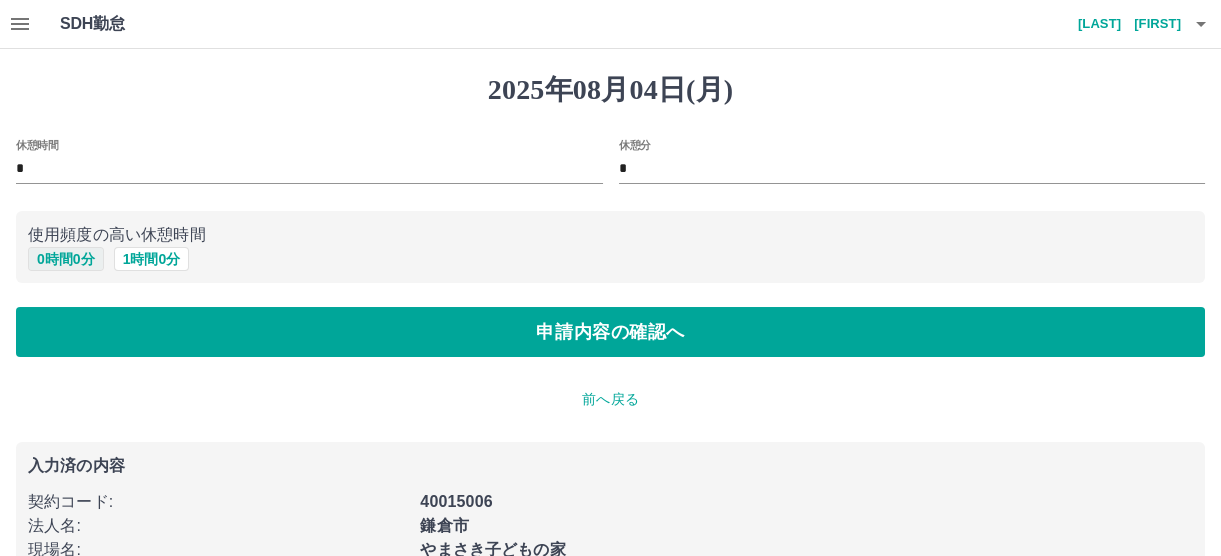 click on "0 時間 0 分" at bounding box center (66, 259) 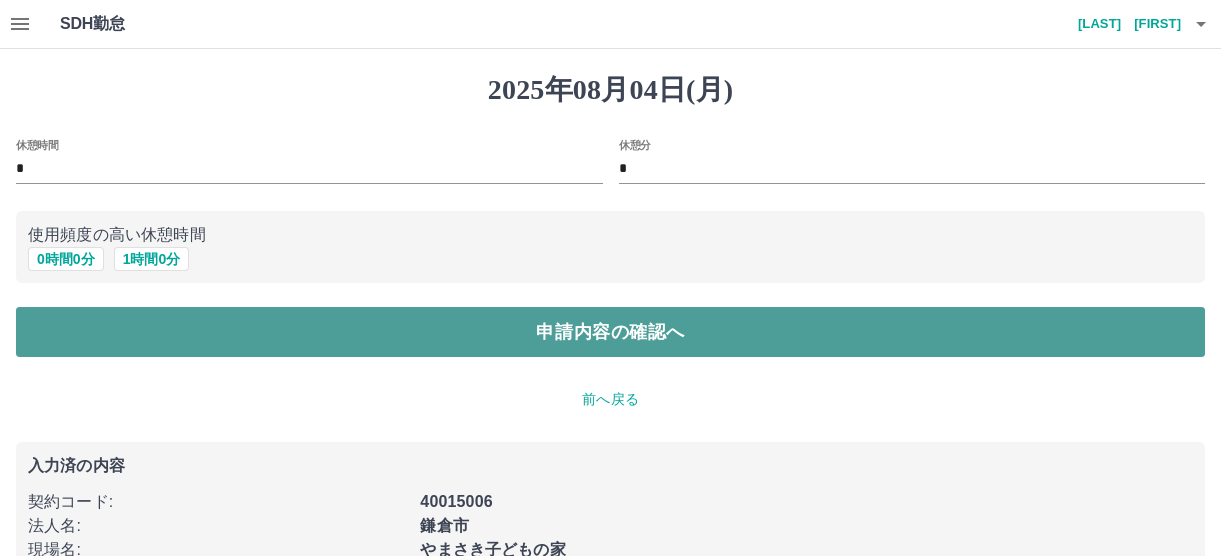click on "申請内容の確認へ" at bounding box center (610, 332) 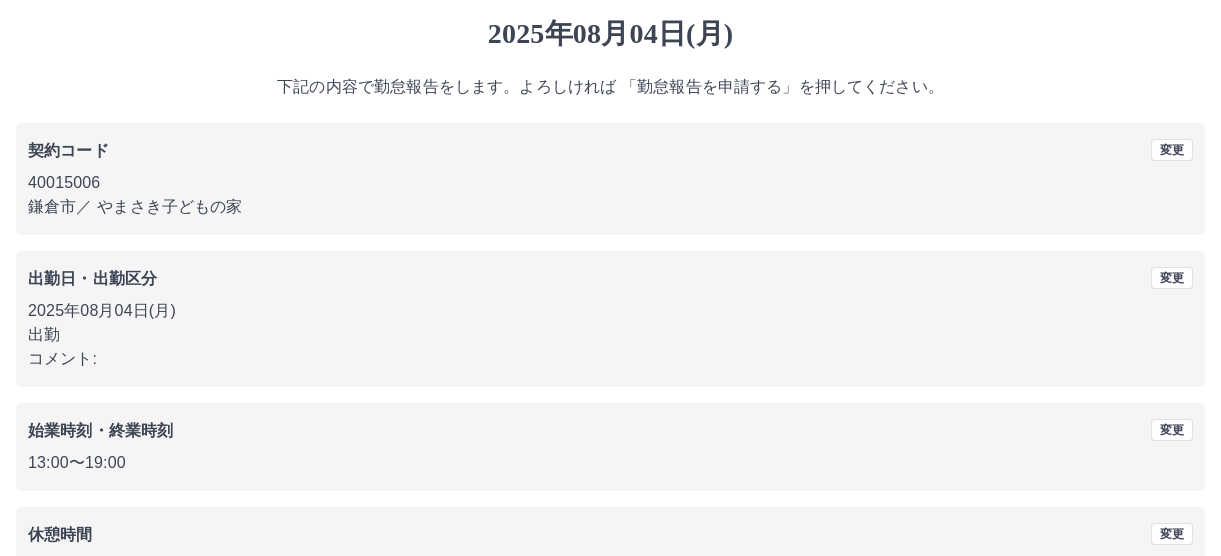 scroll, scrollTop: 191, scrollLeft: 0, axis: vertical 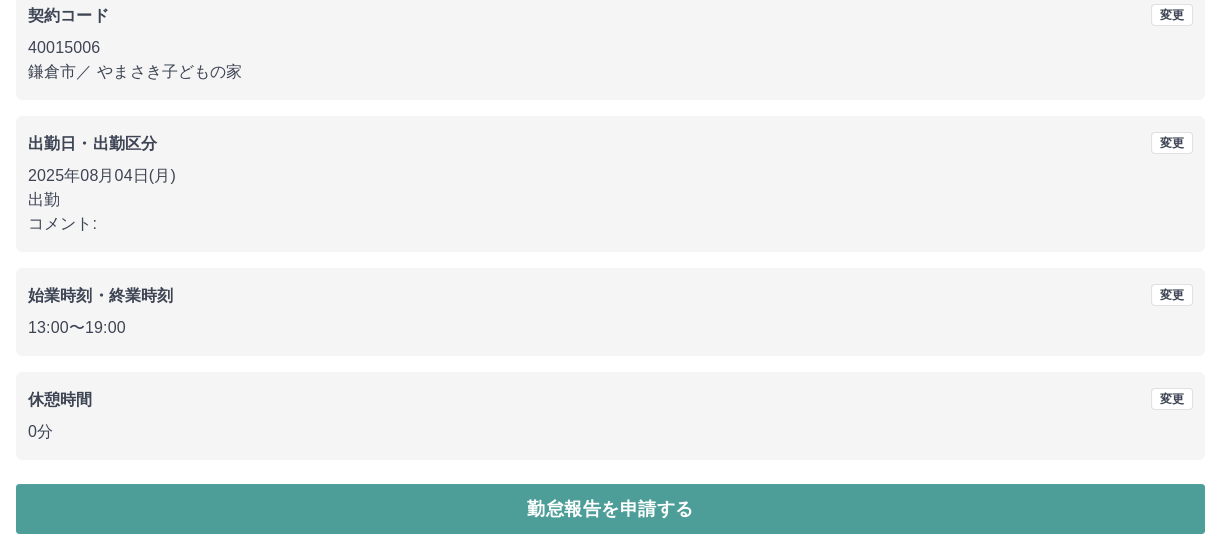 click on "勤怠報告を申請する" at bounding box center (610, 509) 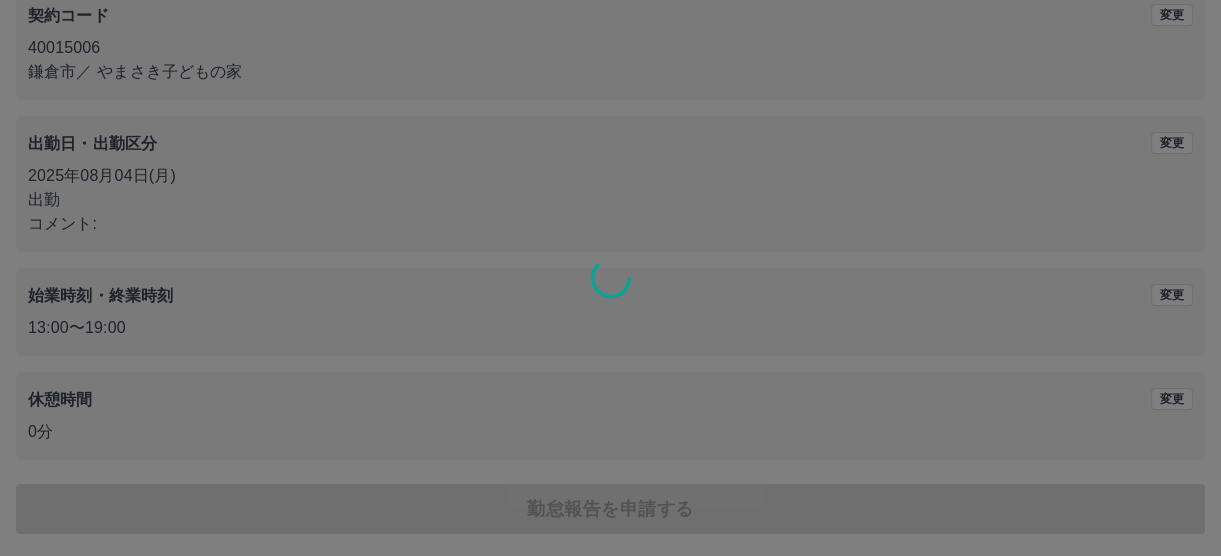 scroll, scrollTop: 0, scrollLeft: 0, axis: both 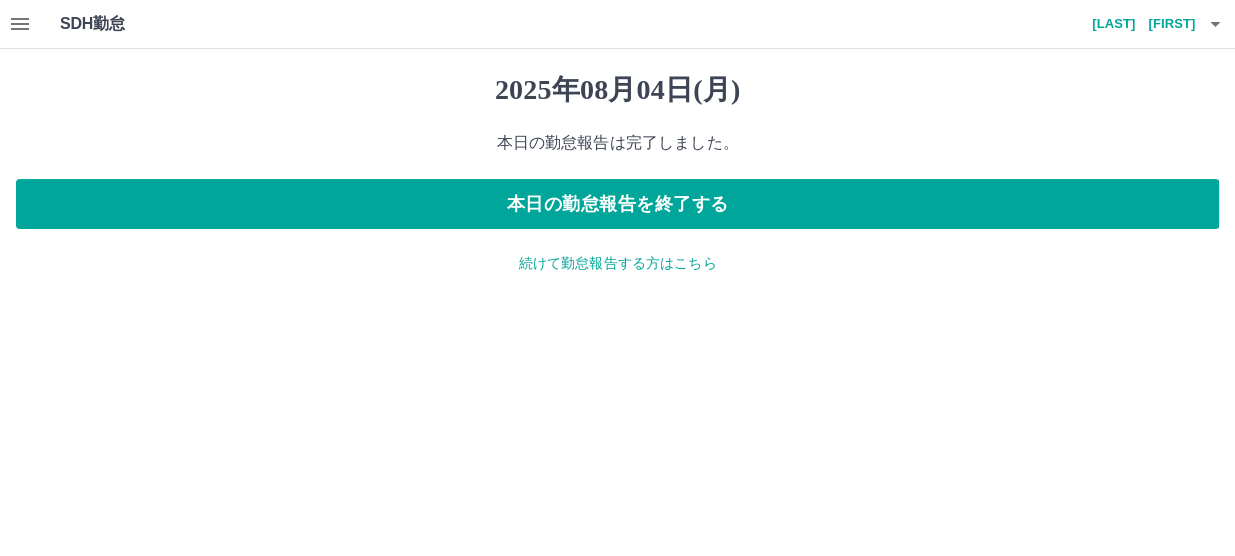 click on "続けて勤怠報告する方はこちら" at bounding box center [617, 263] 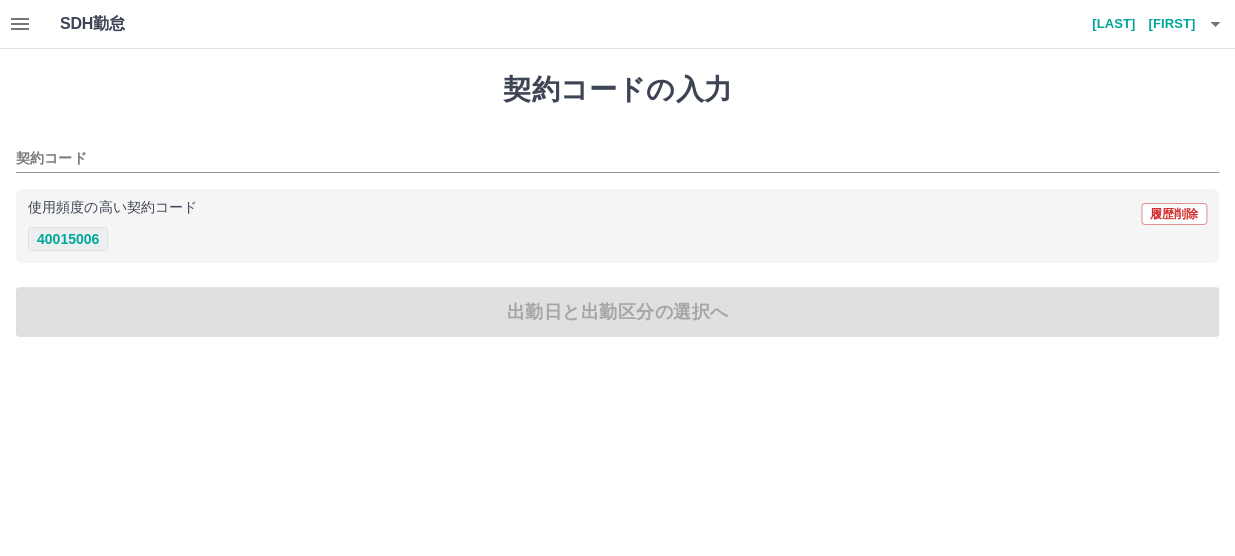 click on "40015006" at bounding box center (68, 239) 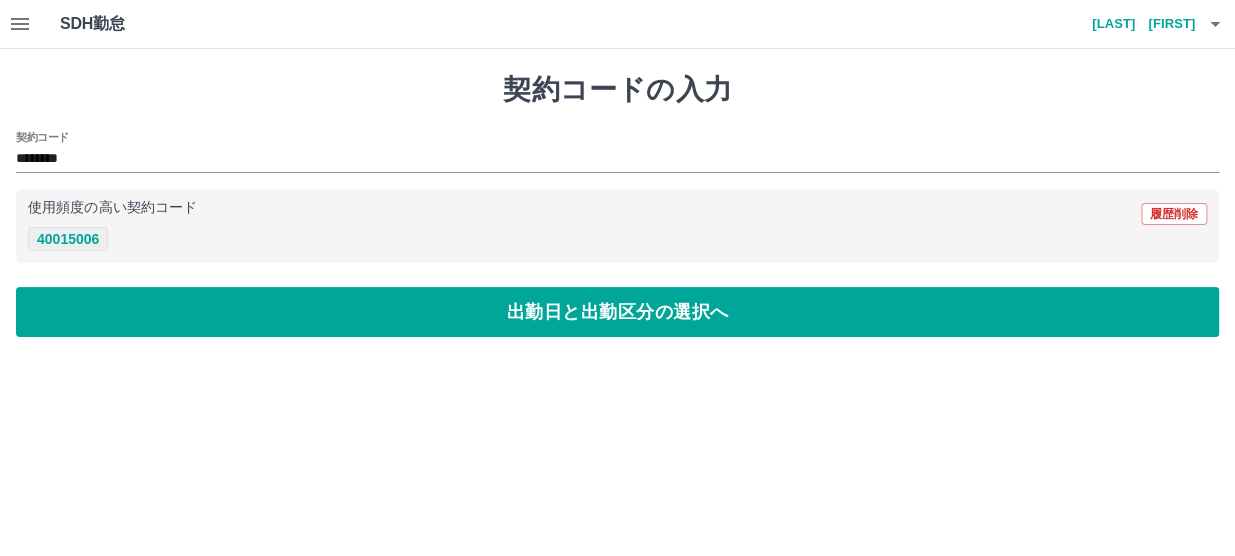 type on "********" 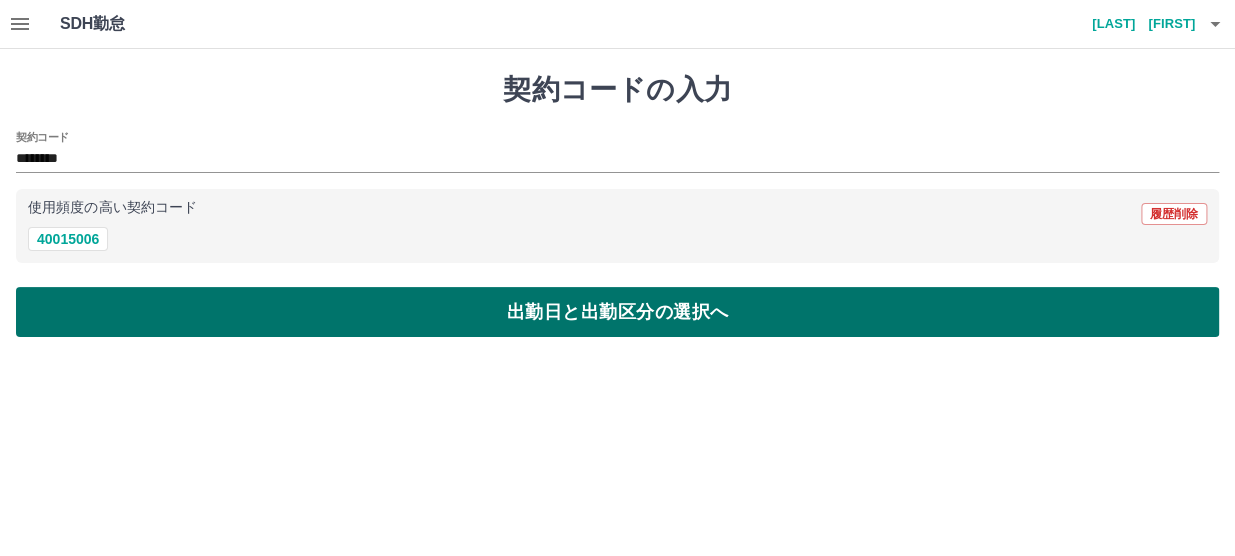 click on "出勤日と出勤区分の選択へ" at bounding box center (617, 312) 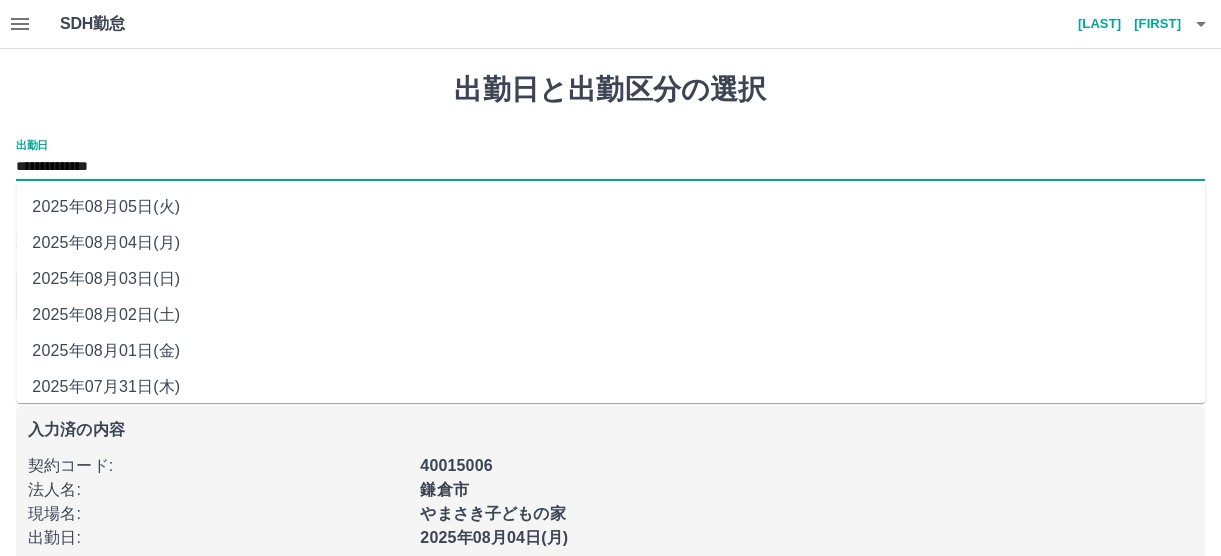 click on "**********" at bounding box center [610, 167] 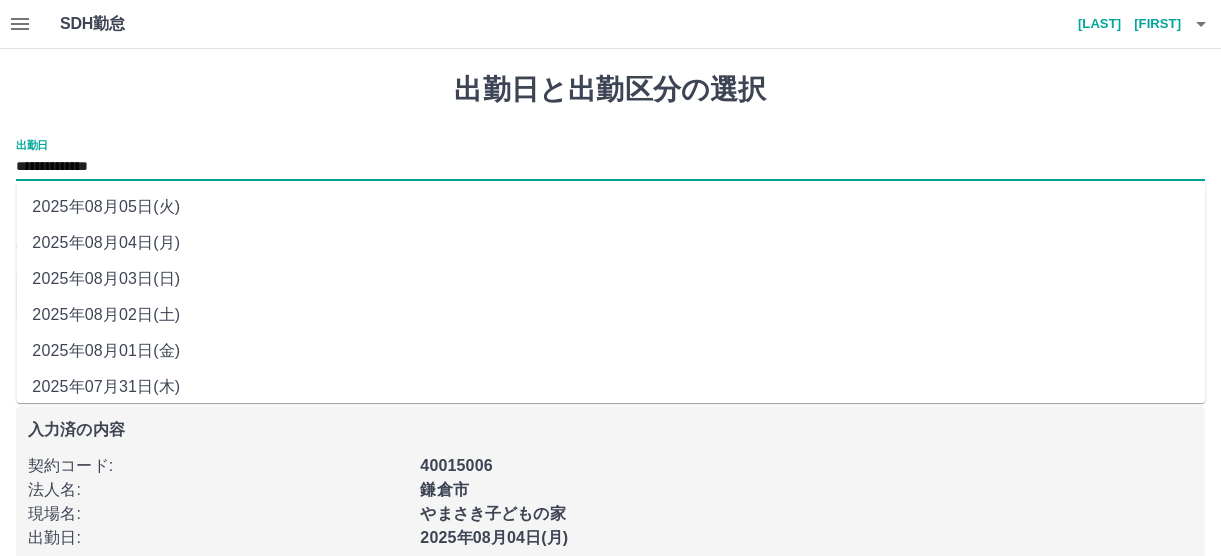 click on "2025年08月03日(日)" at bounding box center [610, 279] 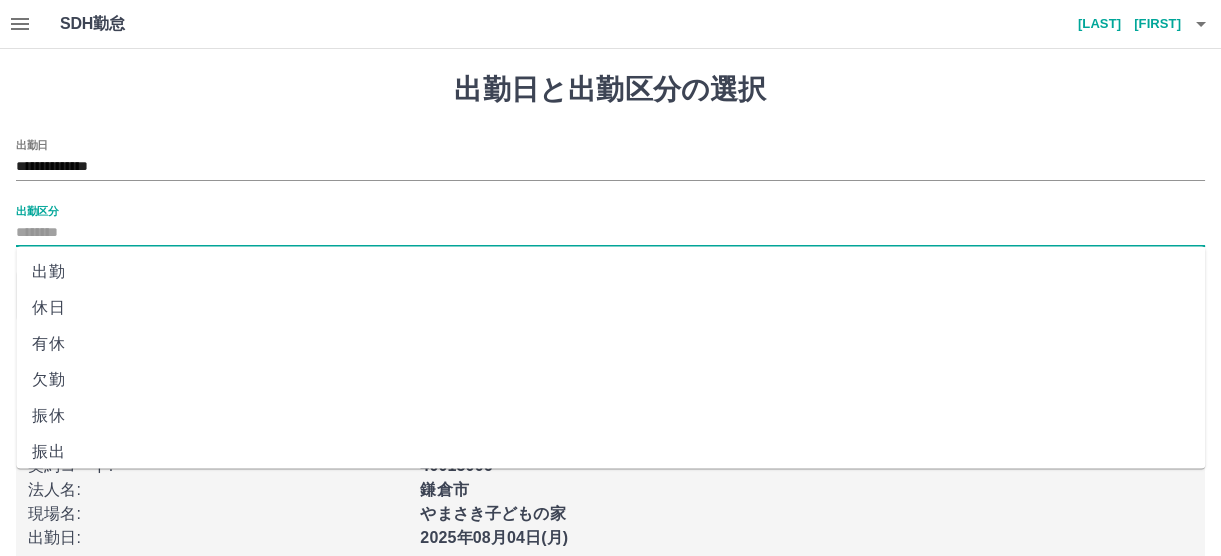click on "出勤区分" at bounding box center [610, 233] 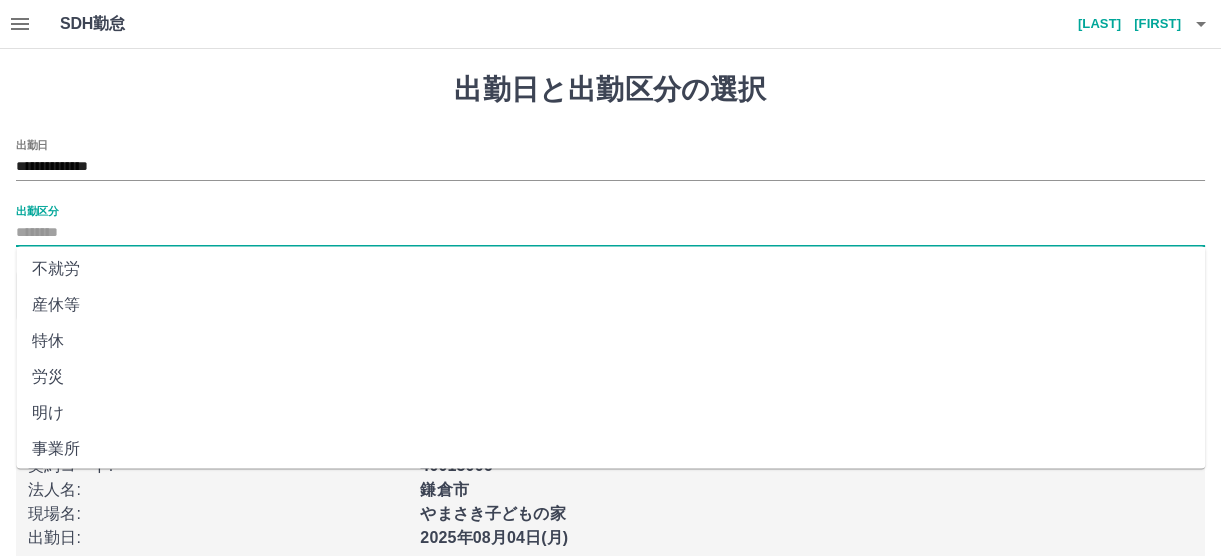 scroll, scrollTop: 440, scrollLeft: 0, axis: vertical 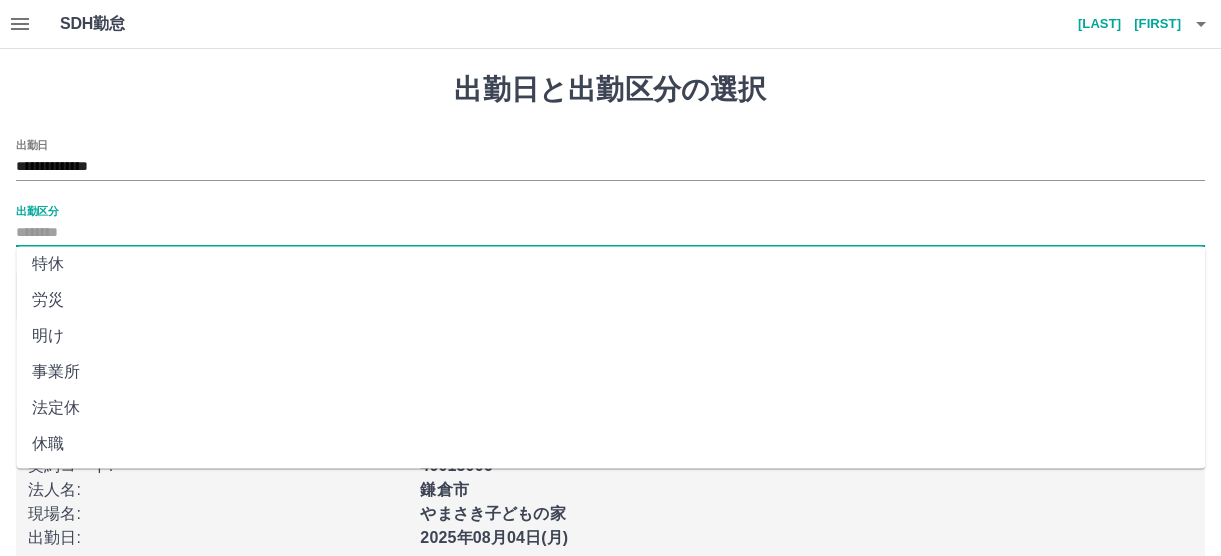 click on "法定休" at bounding box center [610, 408] 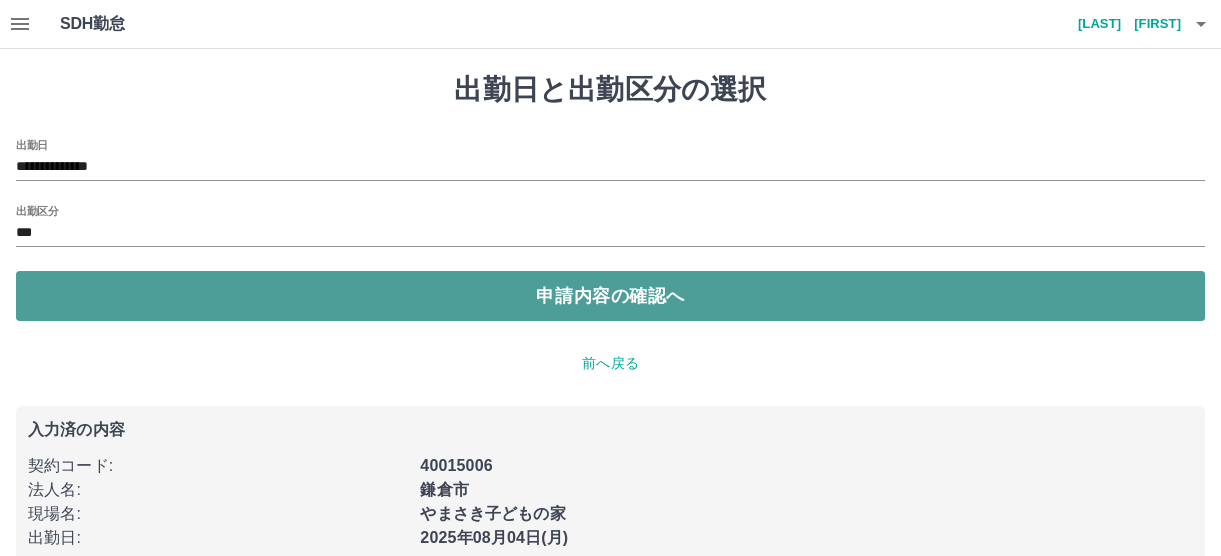 click on "申請内容の確認へ" at bounding box center (610, 296) 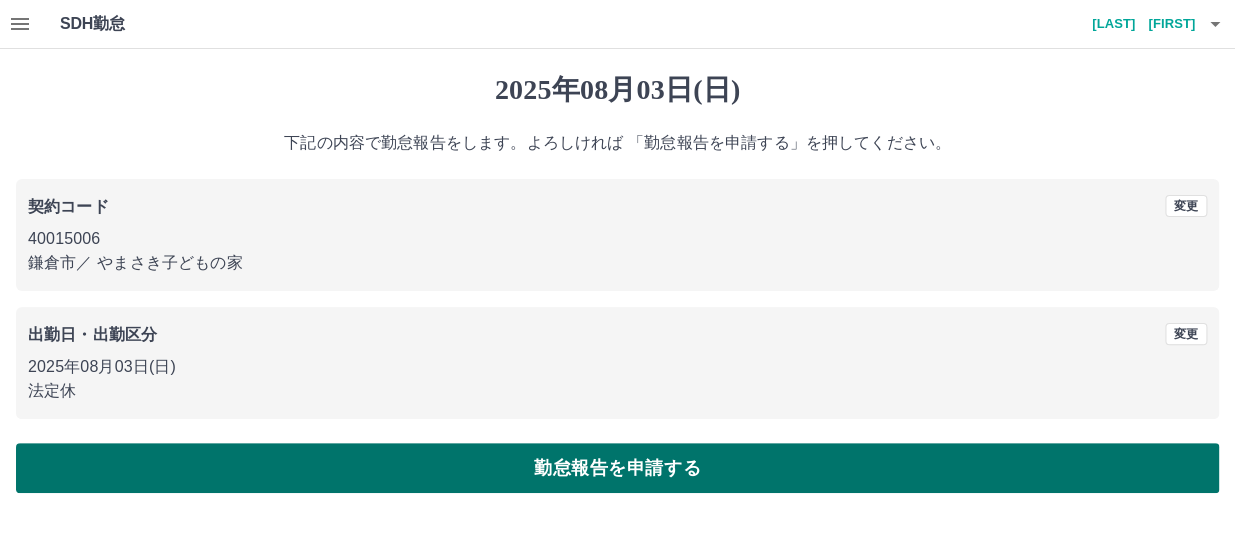 click on "勤怠報告を申請する" at bounding box center (617, 468) 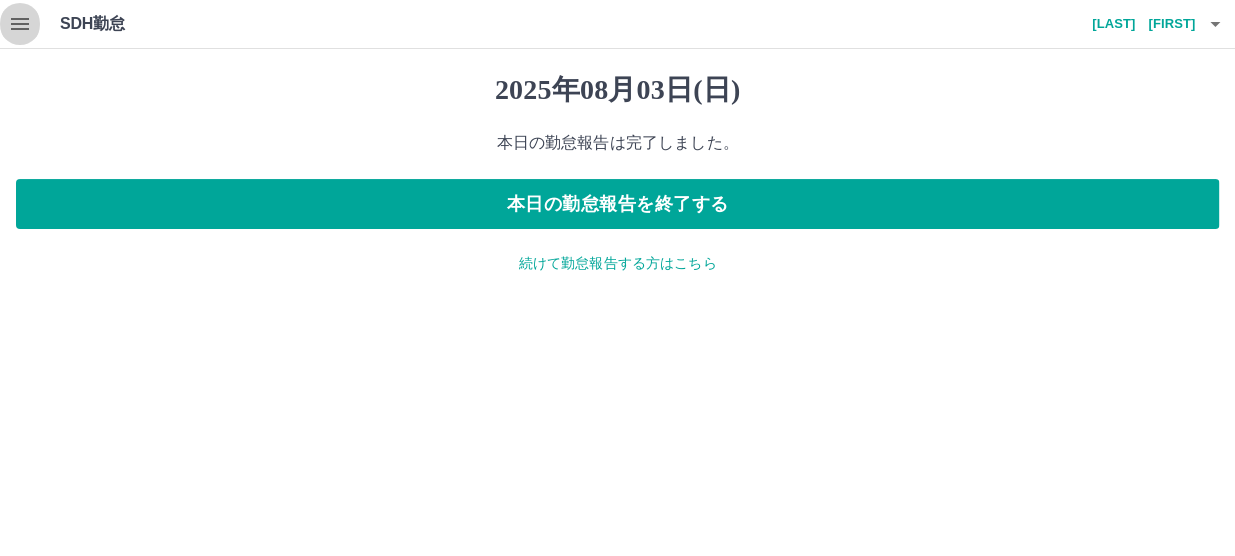 click 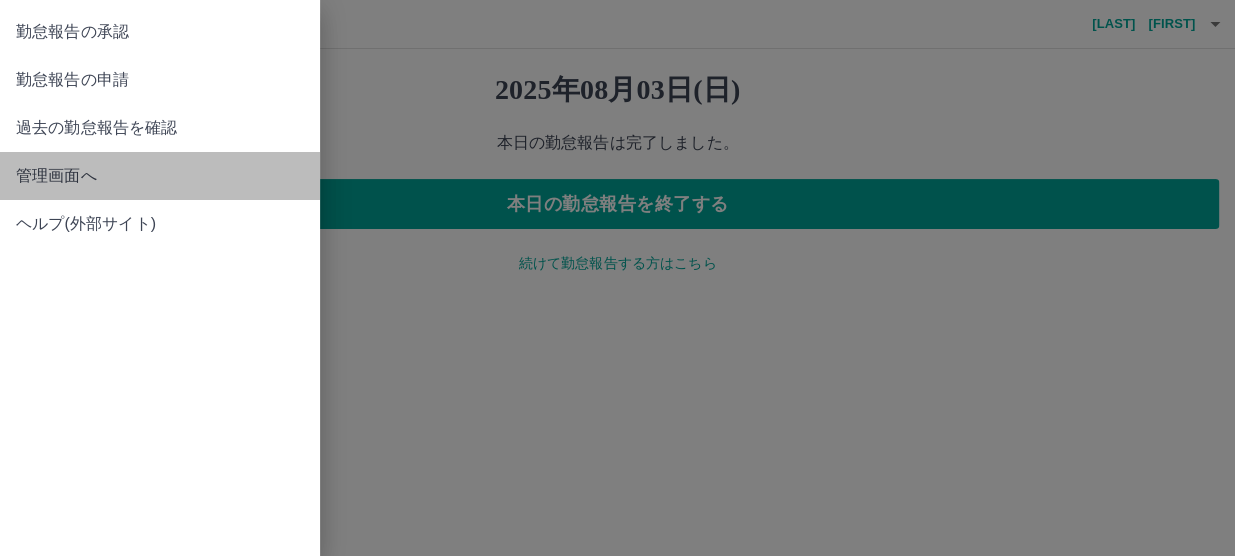 click on "管理画面へ" at bounding box center (160, 176) 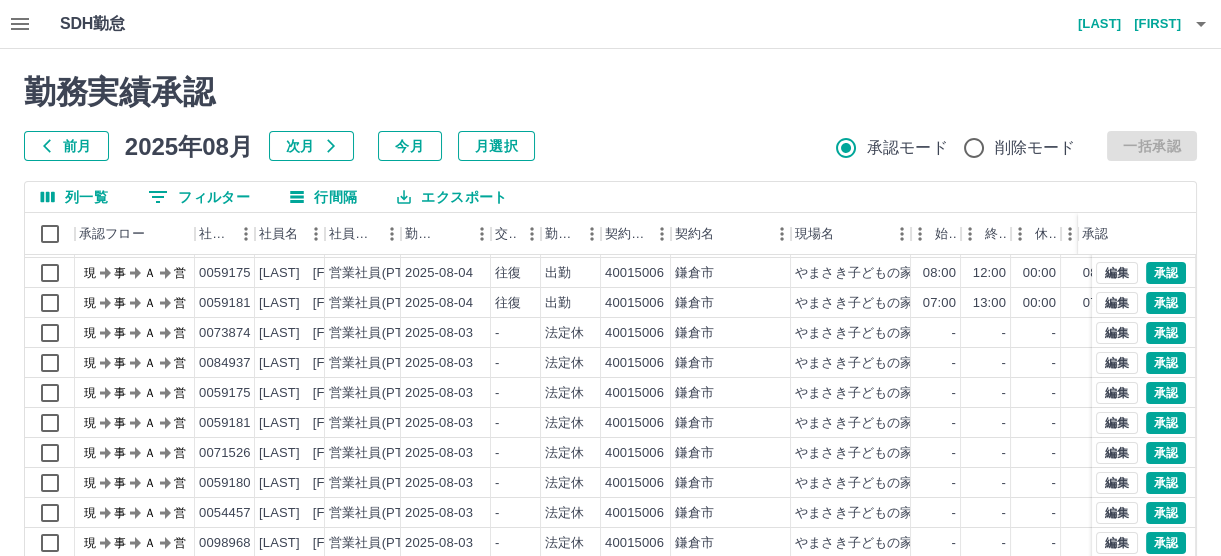 scroll, scrollTop: 100, scrollLeft: 0, axis: vertical 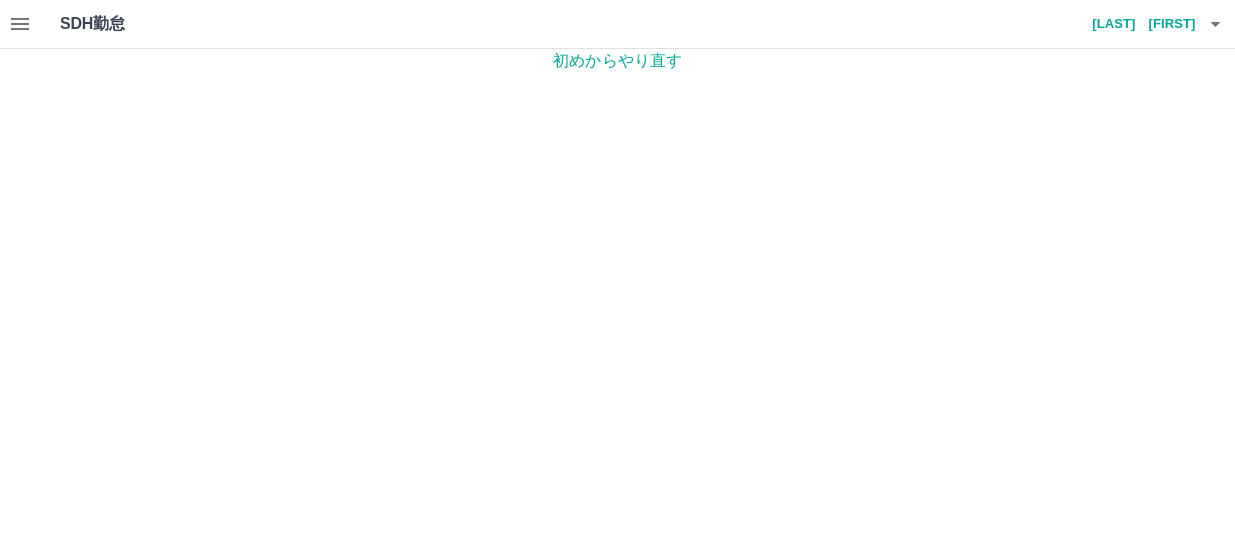 click on "初めからやり直す" at bounding box center [617, 61] 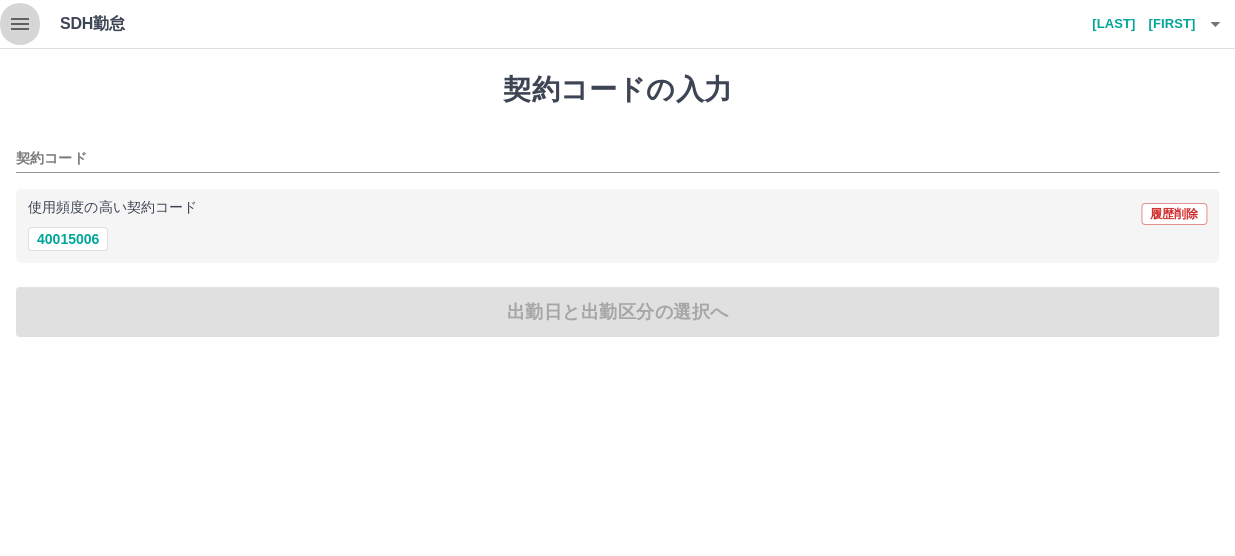 click 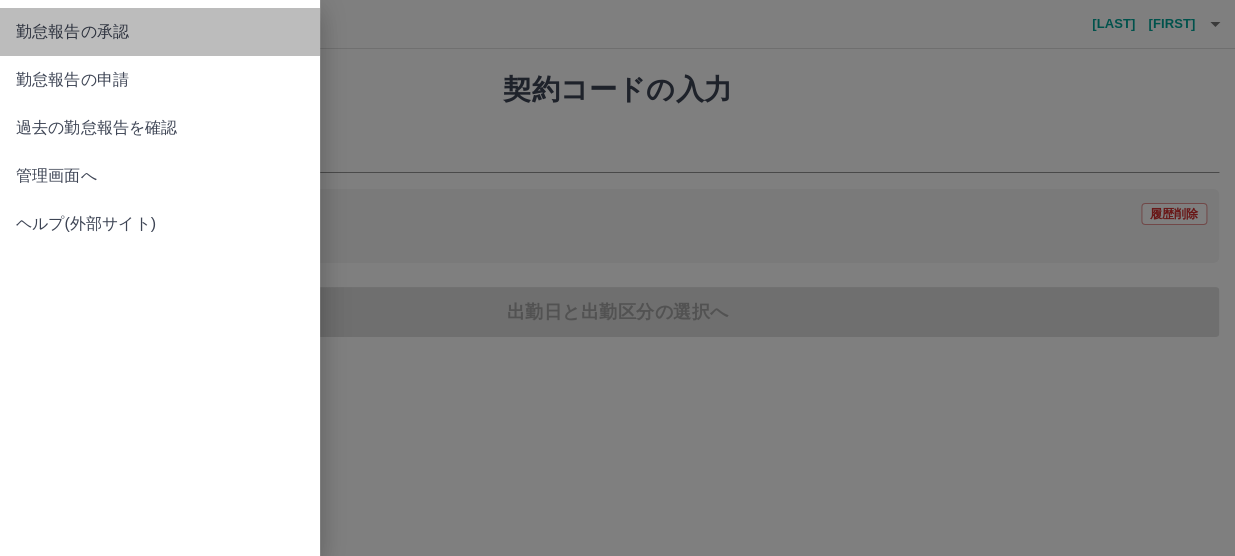 click on "勤怠報告の承認" at bounding box center [160, 32] 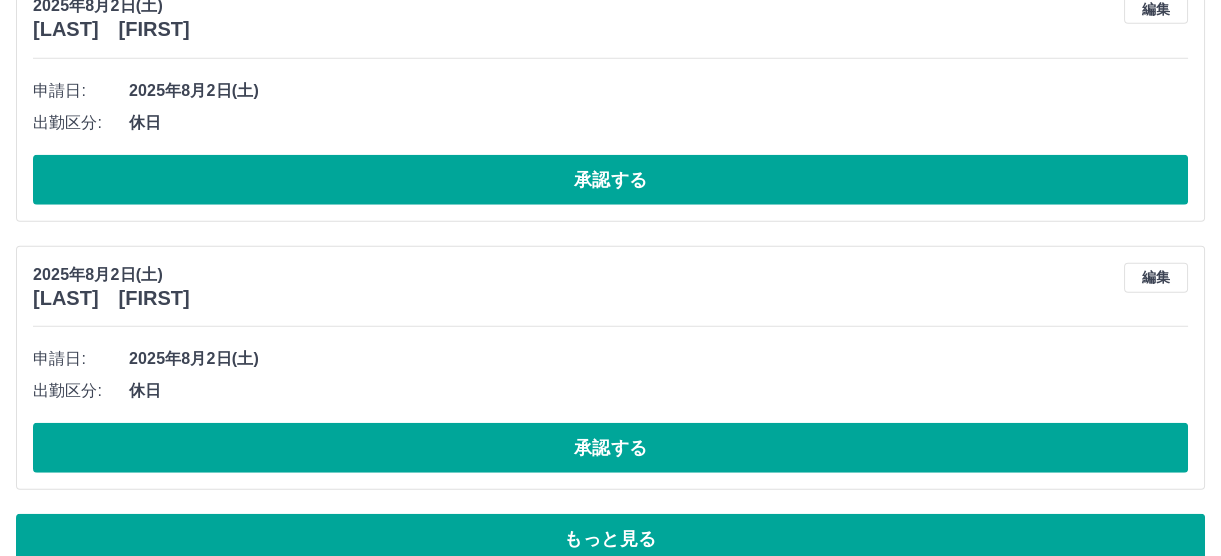 scroll, scrollTop: 9330, scrollLeft: 0, axis: vertical 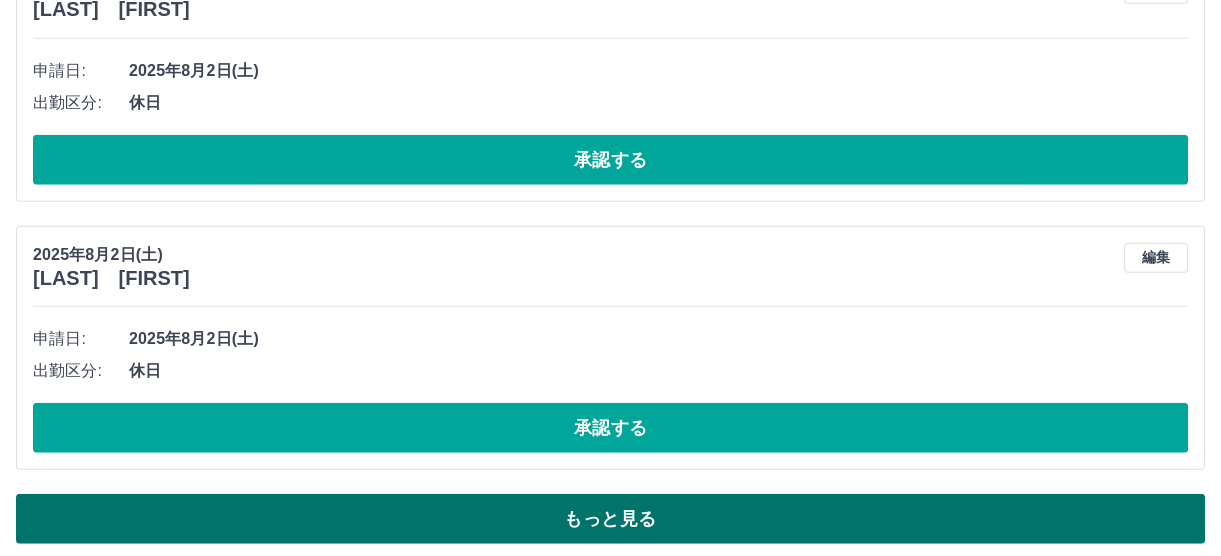click on "もっと見る" at bounding box center [610, 519] 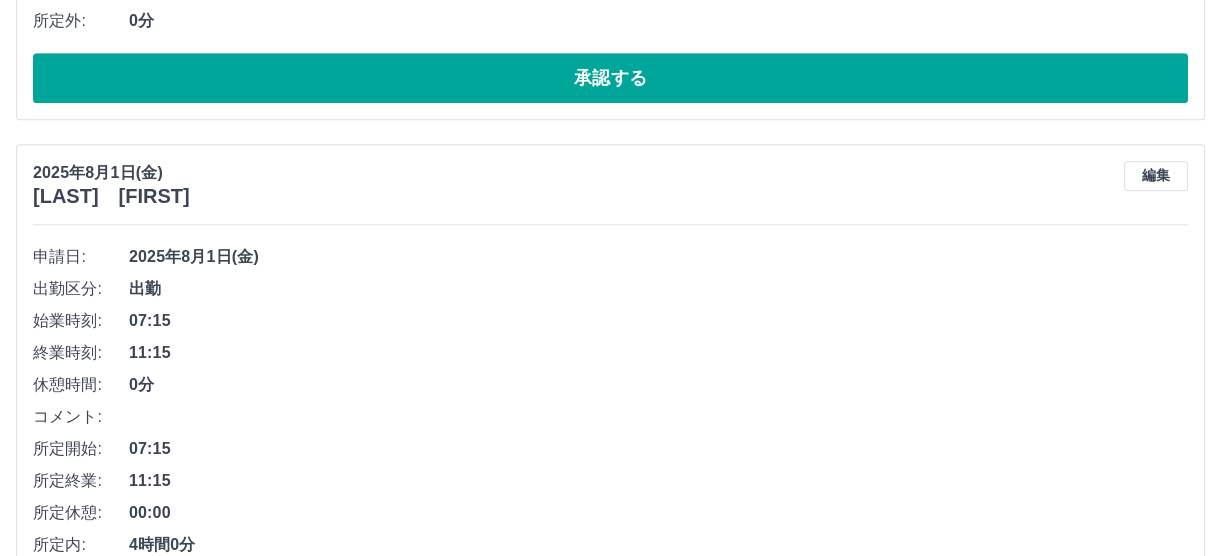 scroll, scrollTop: 16154, scrollLeft: 0, axis: vertical 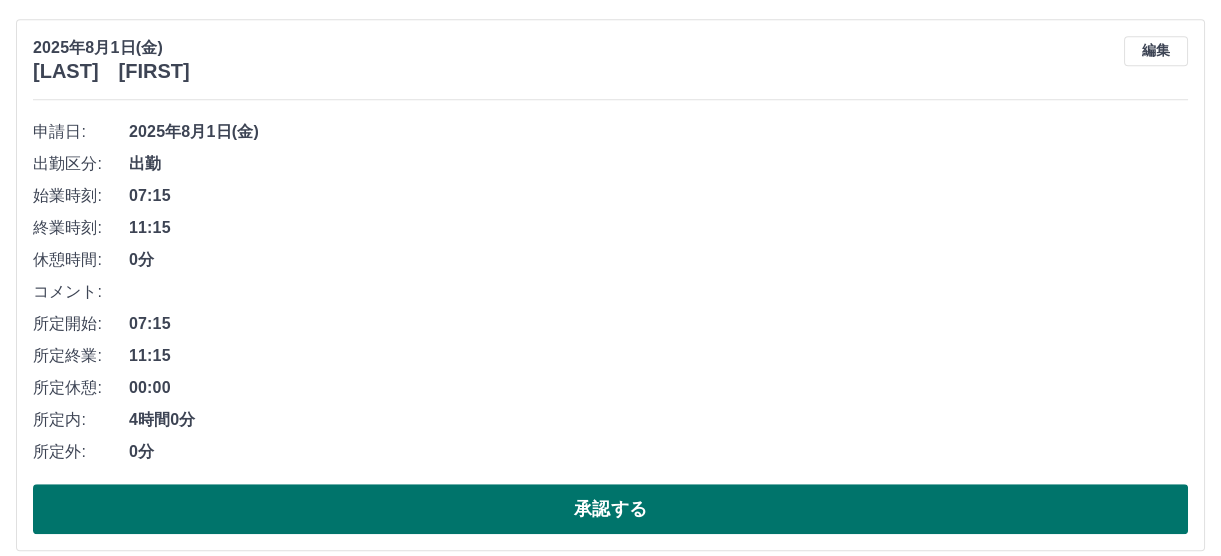 click on "承認する" at bounding box center (610, 509) 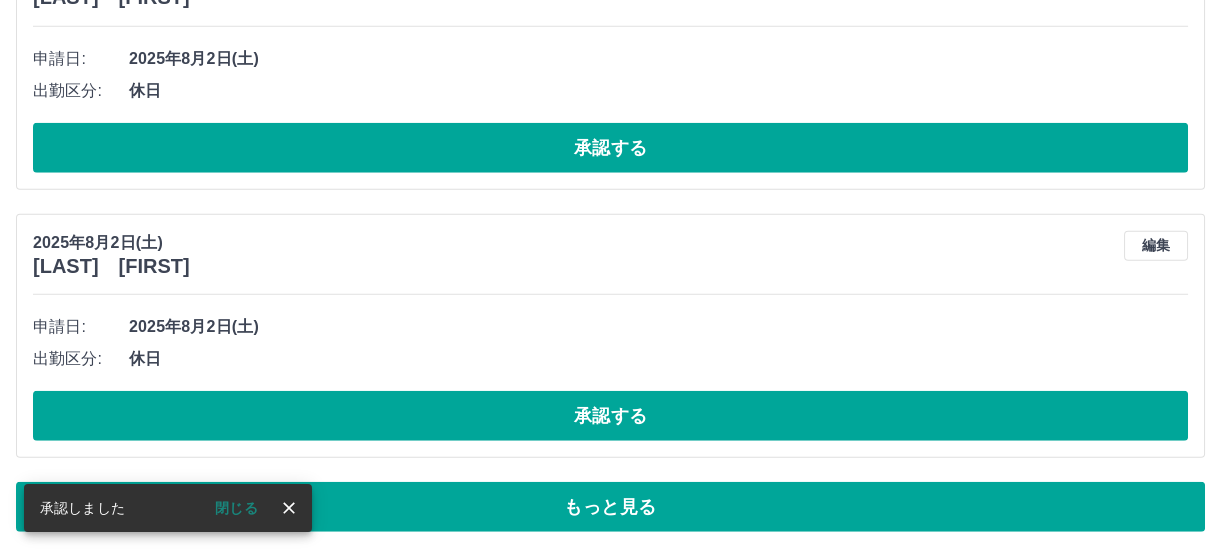 scroll, scrollTop: 9330, scrollLeft: 0, axis: vertical 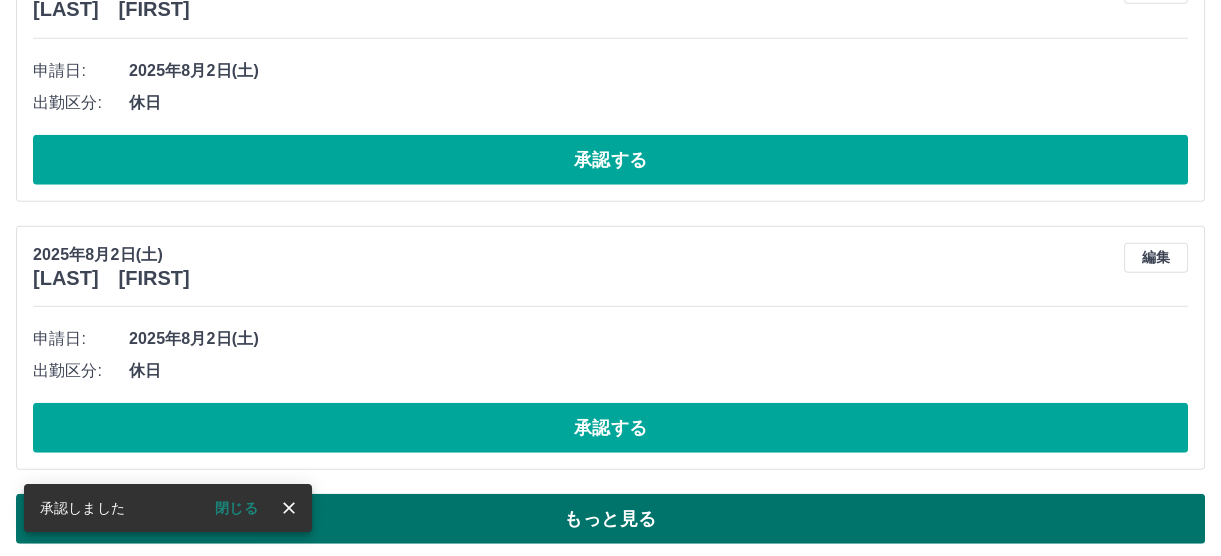 click on "もっと見る" at bounding box center (610, 519) 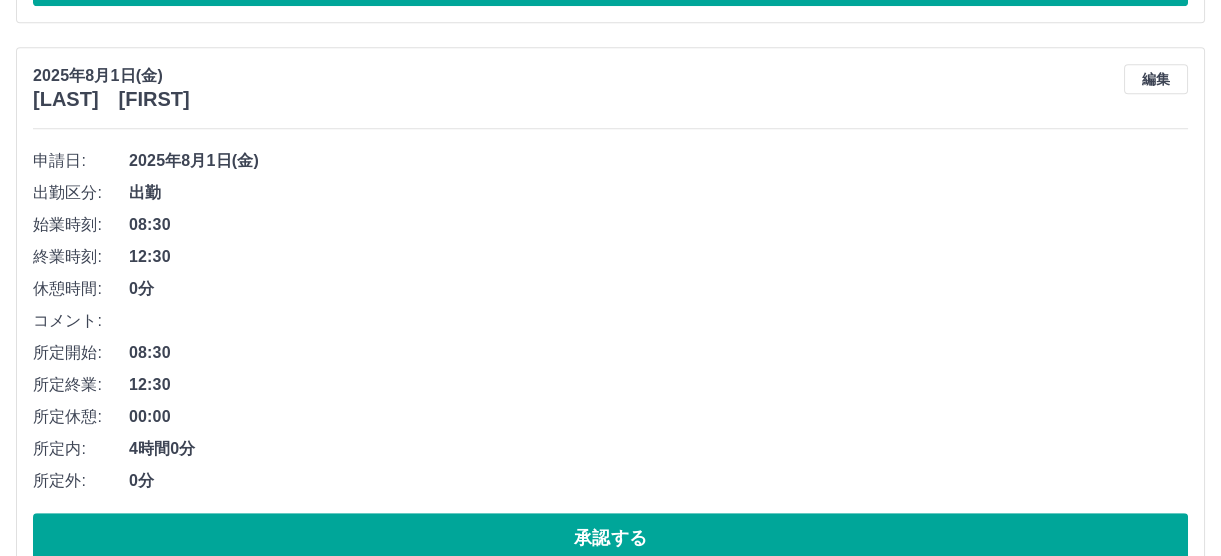 scroll, scrollTop: 15598, scrollLeft: 0, axis: vertical 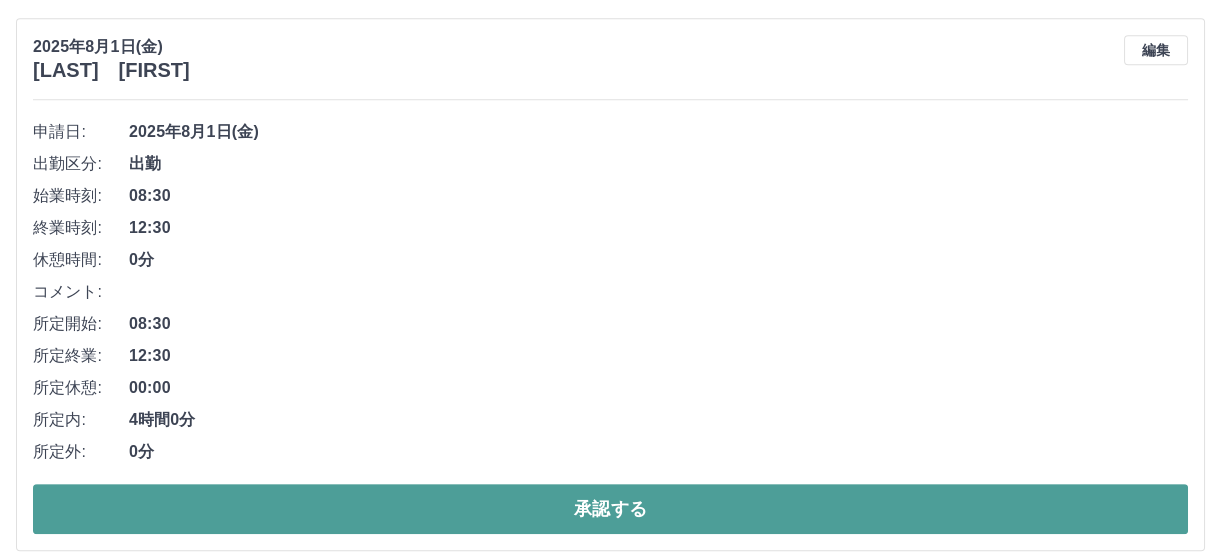 click on "承認する" at bounding box center [610, 509] 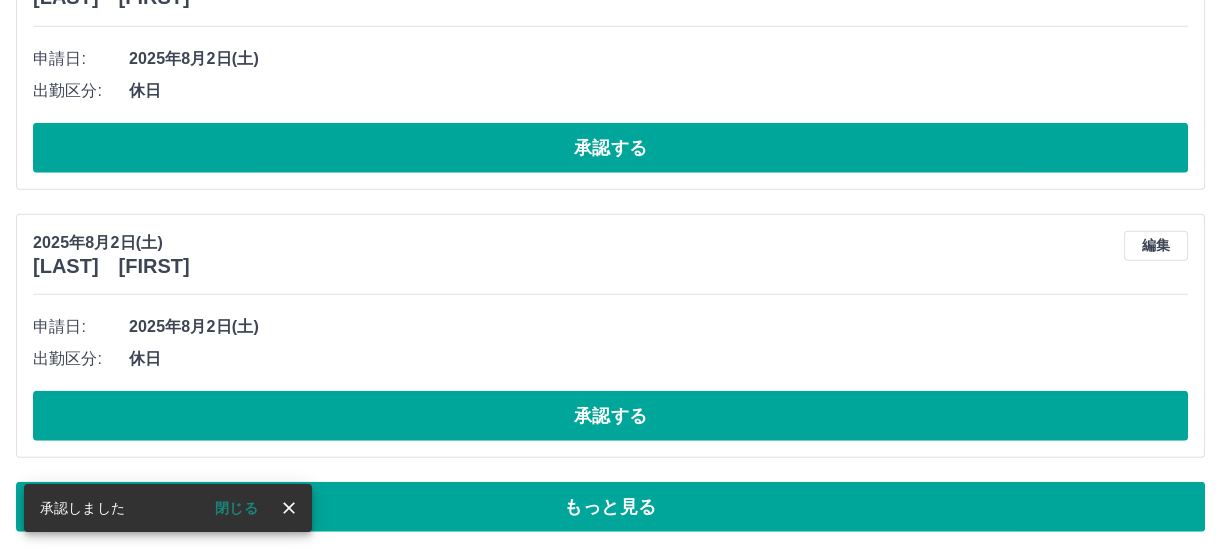 scroll, scrollTop: 9330, scrollLeft: 0, axis: vertical 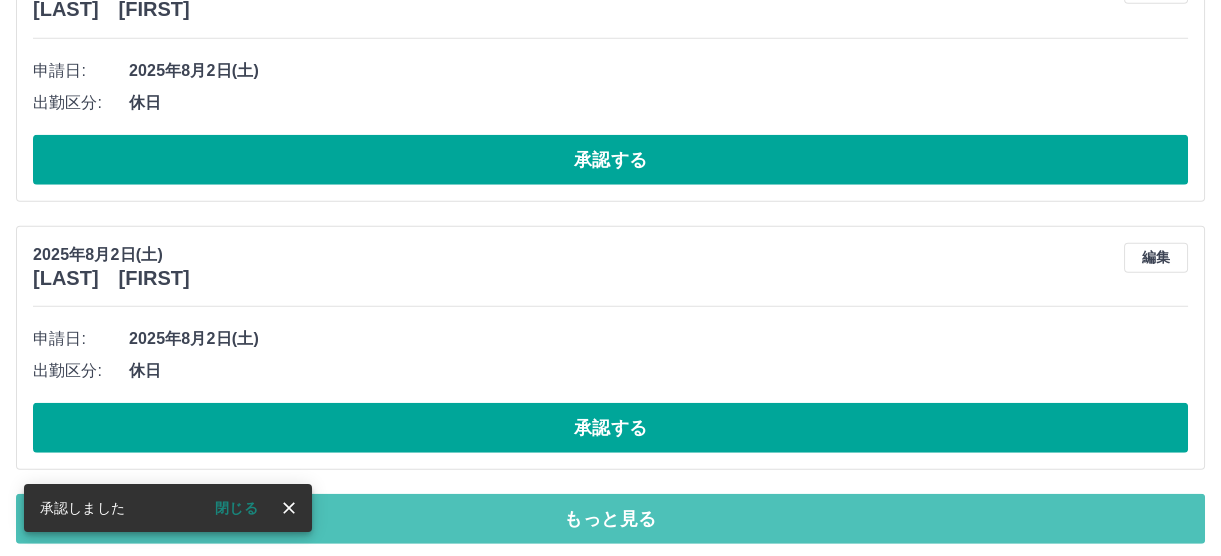 click on "もっと見る" at bounding box center (610, 519) 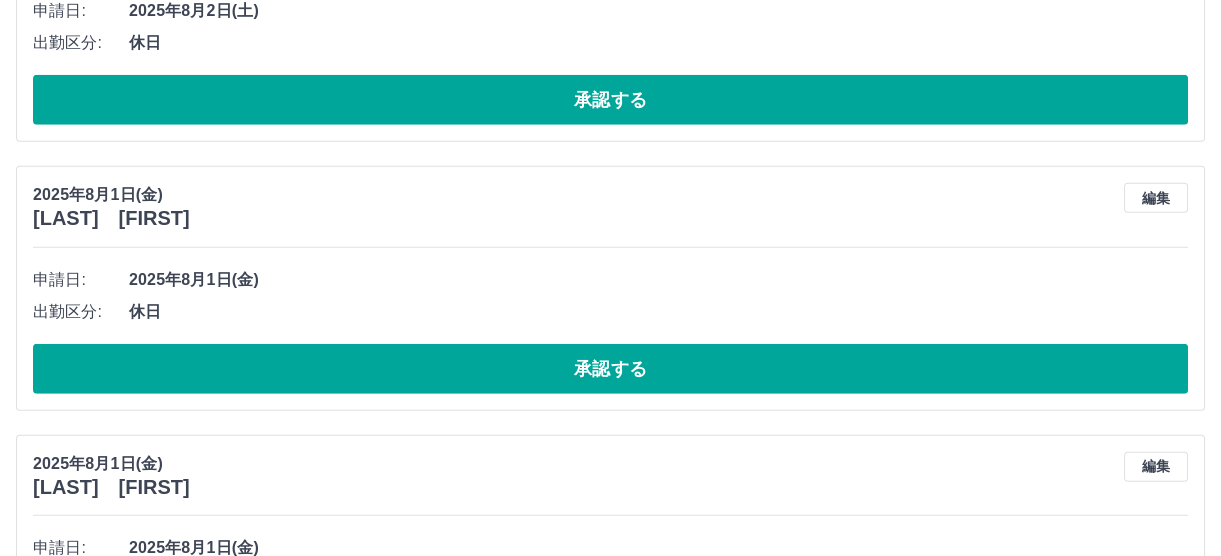 scroll, scrollTop: 10042, scrollLeft: 0, axis: vertical 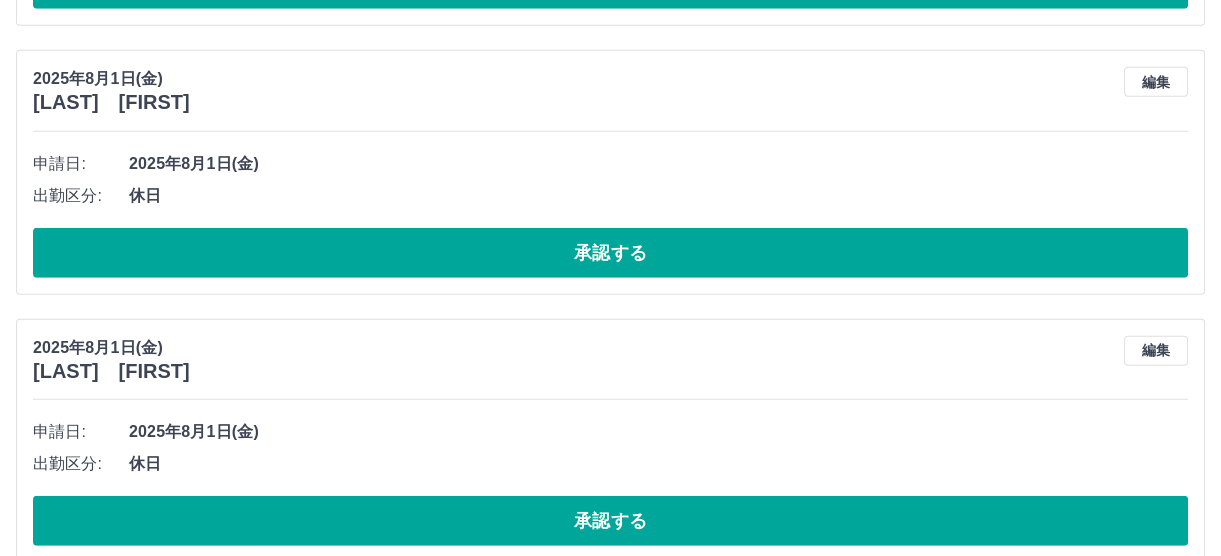 drag, startPoint x: 667, startPoint y: 269, endPoint x: 727, endPoint y: 279, distance: 60.827625 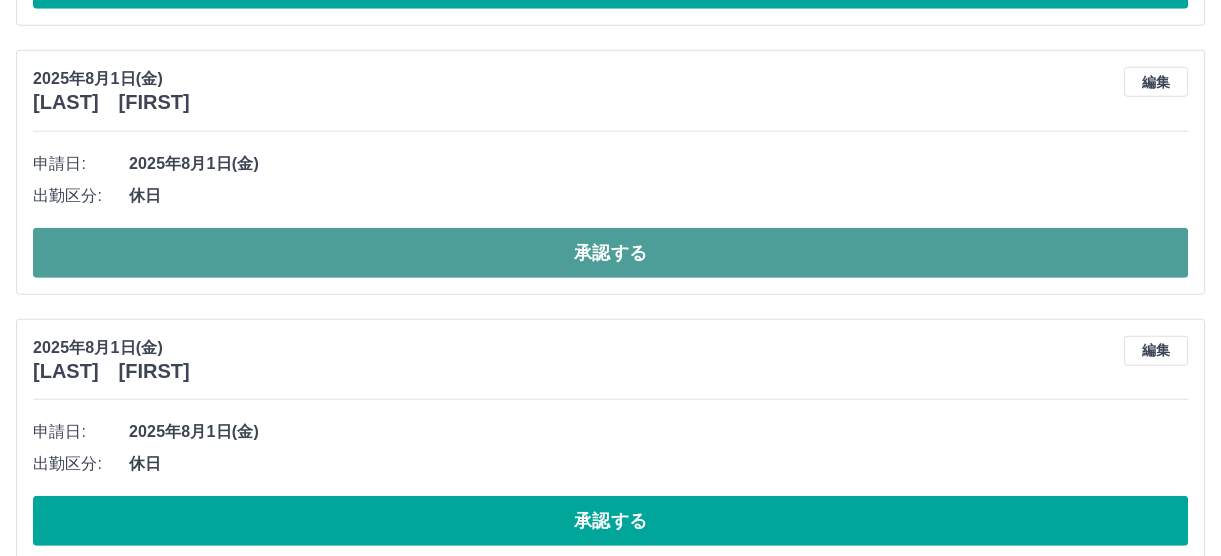 drag, startPoint x: 727, startPoint y: 279, endPoint x: 600, endPoint y: 231, distance: 135.76819 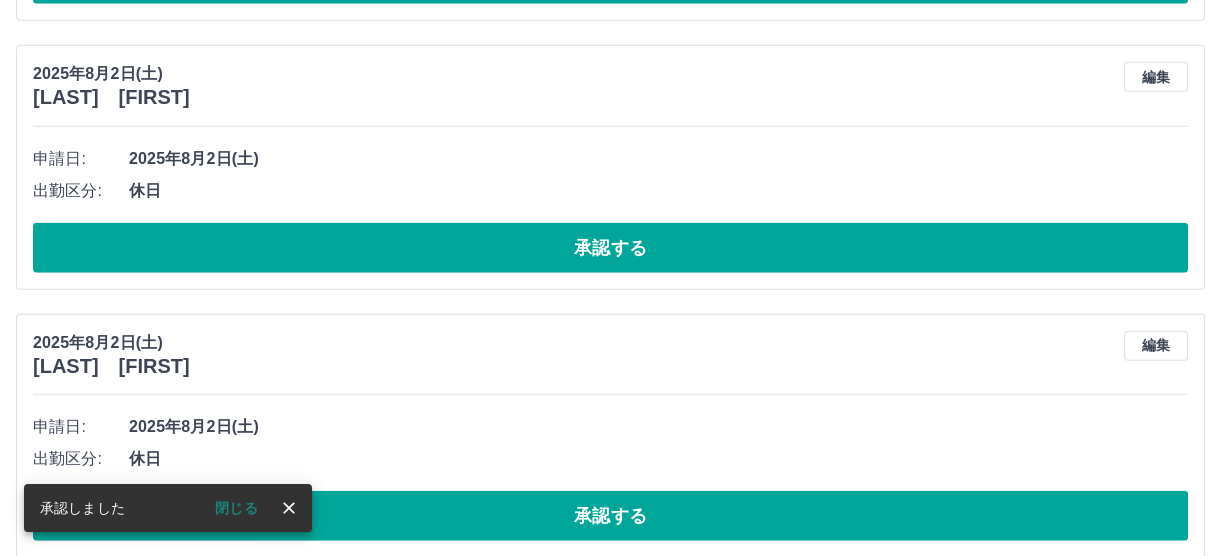 scroll, scrollTop: 9330, scrollLeft: 0, axis: vertical 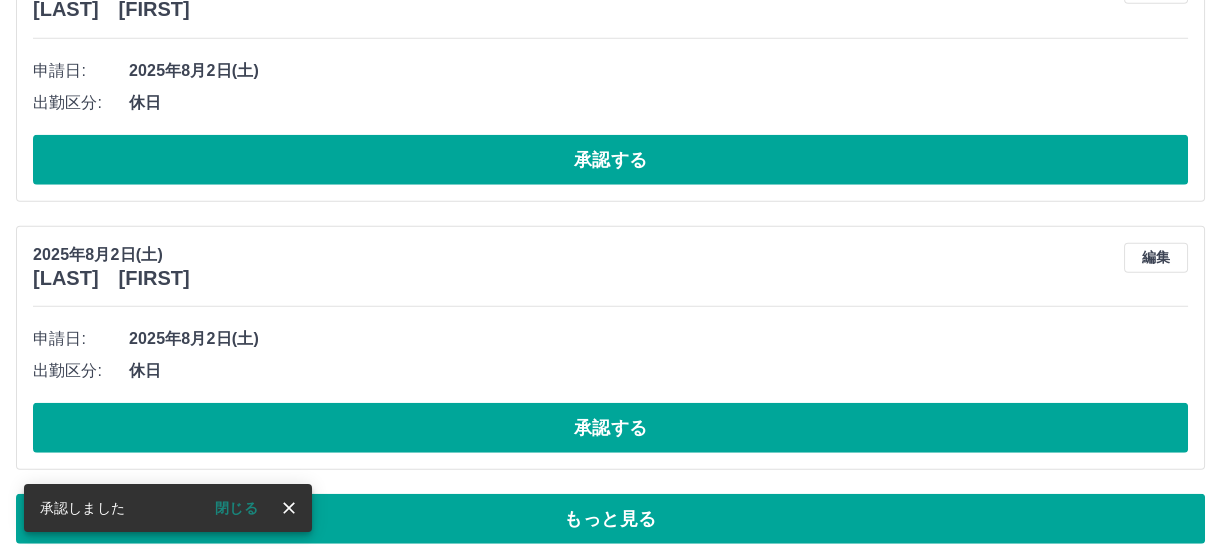 click on "もっと見る" at bounding box center [610, 519] 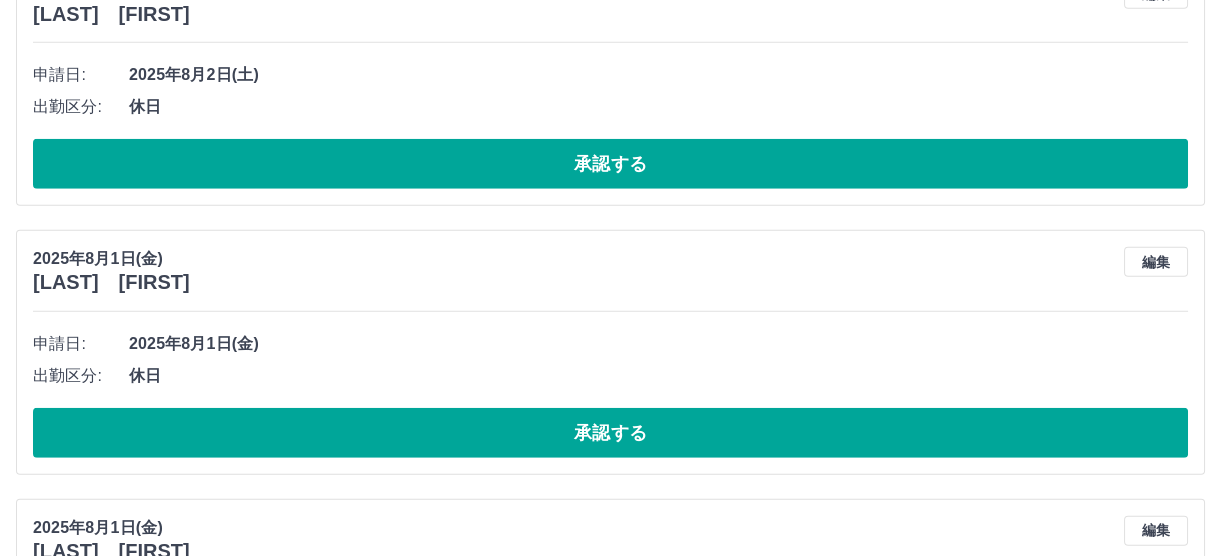 scroll, scrollTop: 9967, scrollLeft: 0, axis: vertical 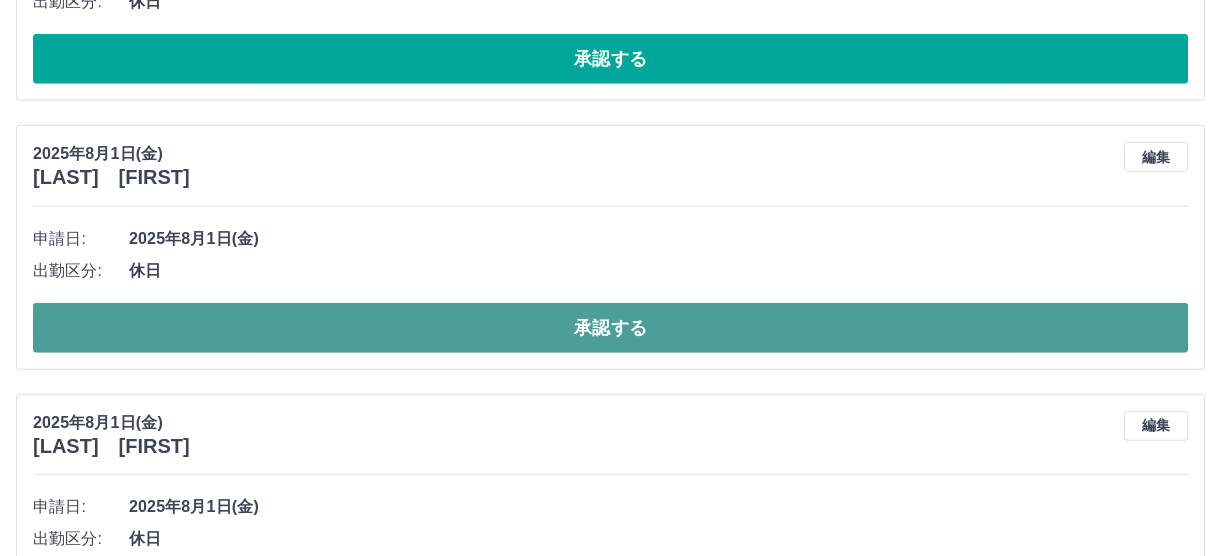 click on "承認する" at bounding box center [610, 328] 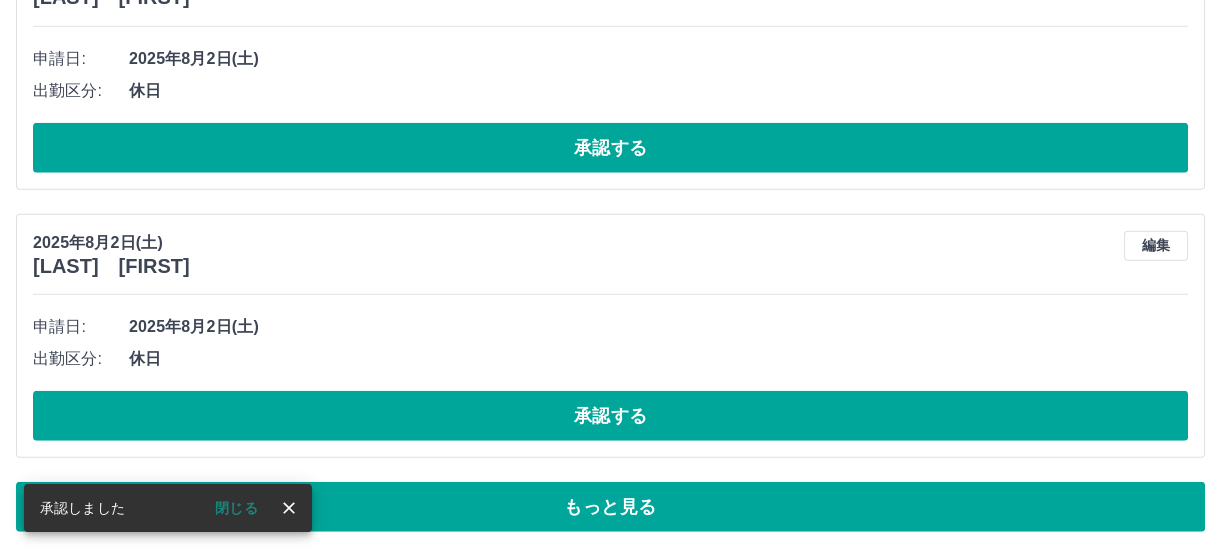 scroll, scrollTop: 9330, scrollLeft: 0, axis: vertical 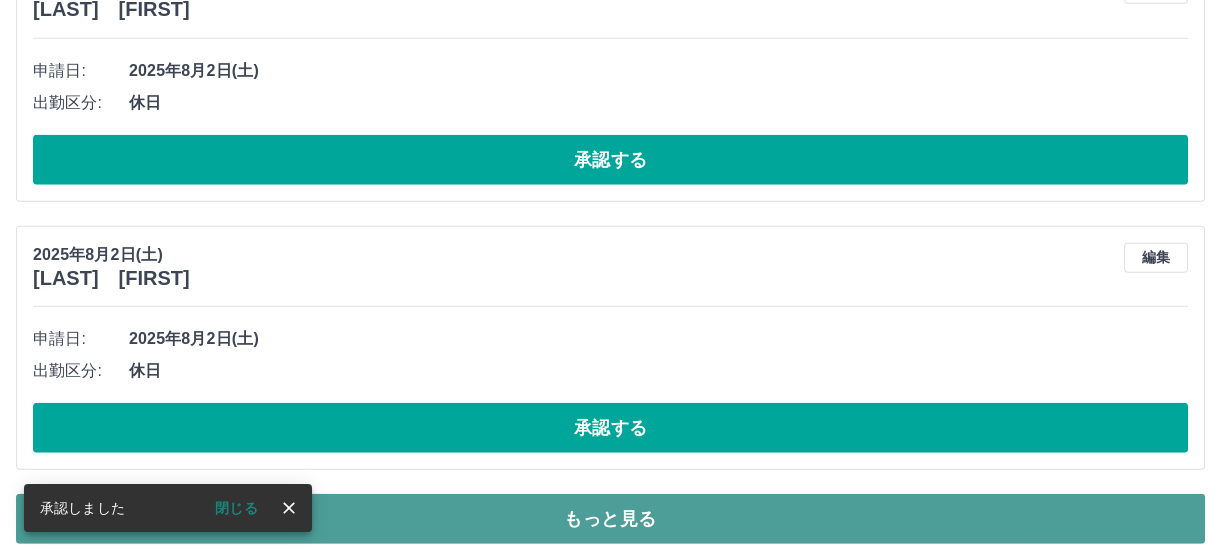 click on "もっと見る" at bounding box center (610, 519) 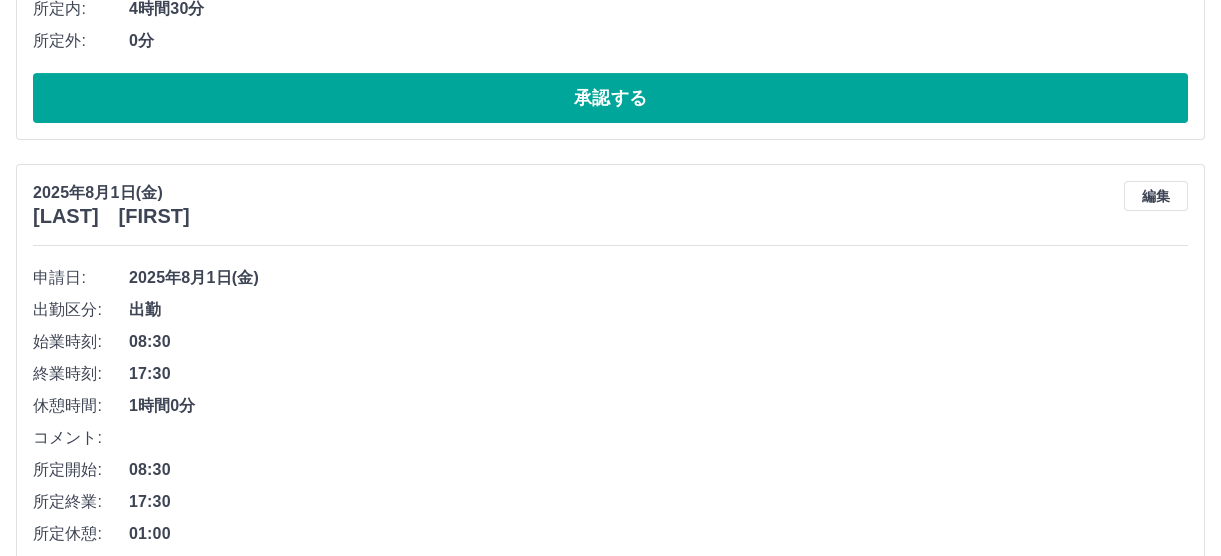 scroll, scrollTop: 14507, scrollLeft: 0, axis: vertical 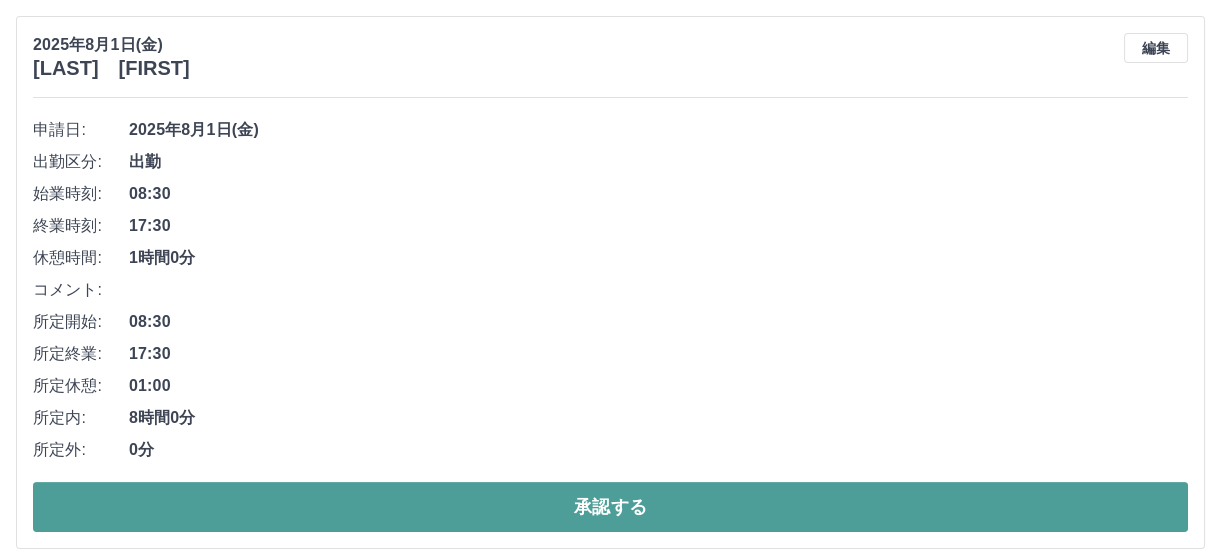 click on "承認する" at bounding box center (610, 507) 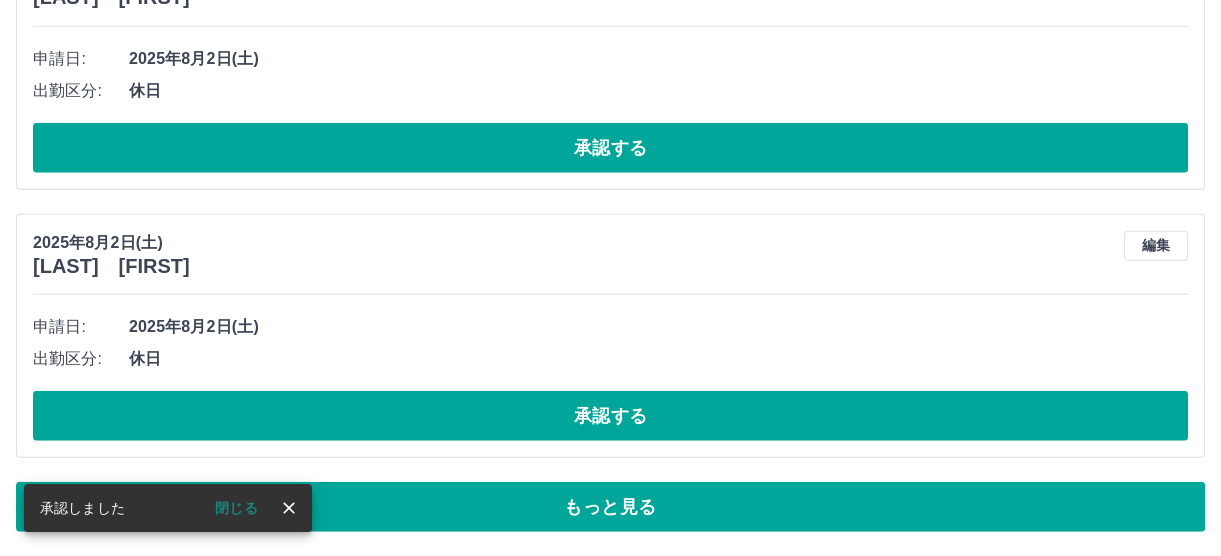 scroll, scrollTop: 9330, scrollLeft: 0, axis: vertical 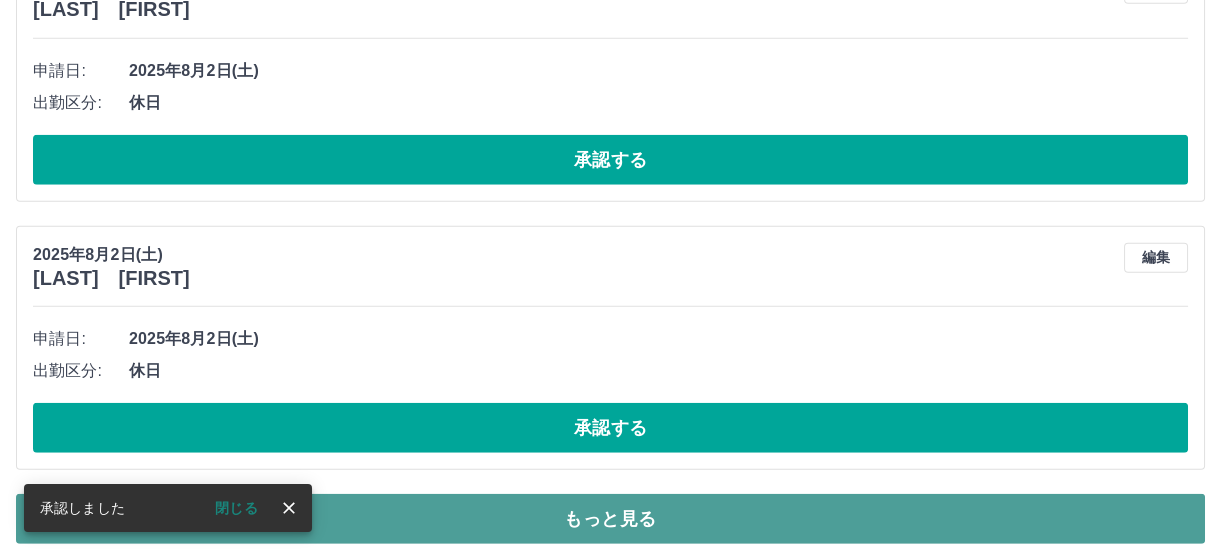 click on "もっと見る" at bounding box center [610, 519] 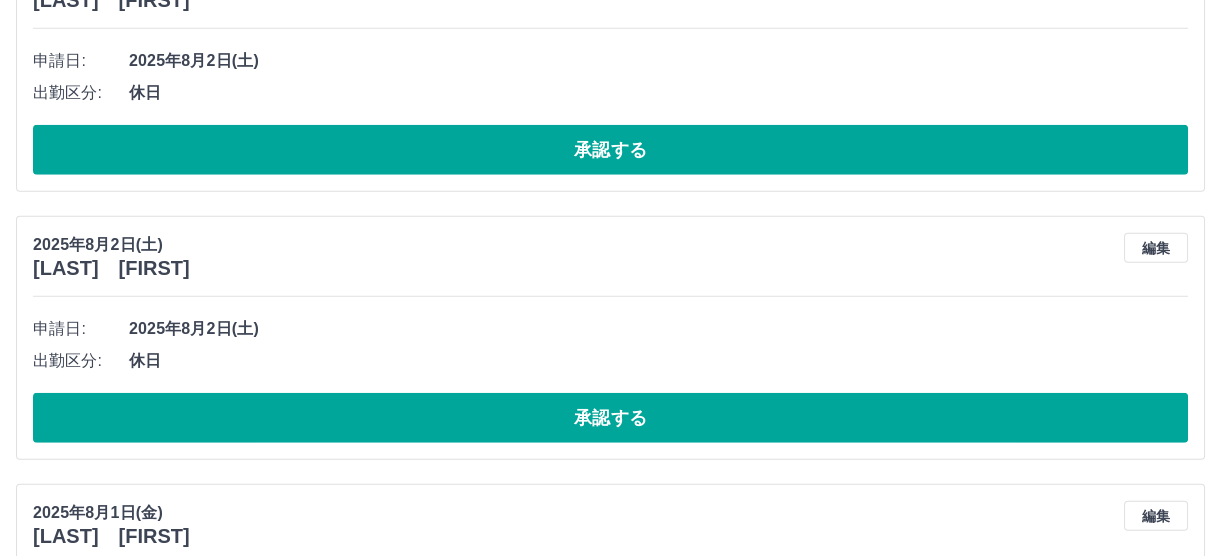 scroll, scrollTop: 9876, scrollLeft: 0, axis: vertical 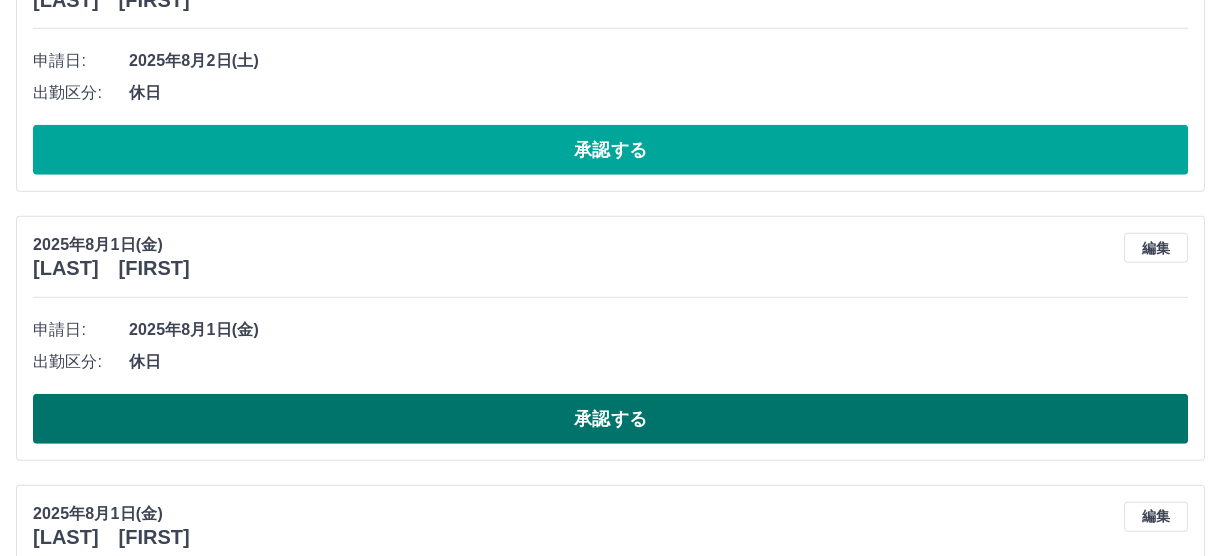 click on "承認する" at bounding box center [610, 419] 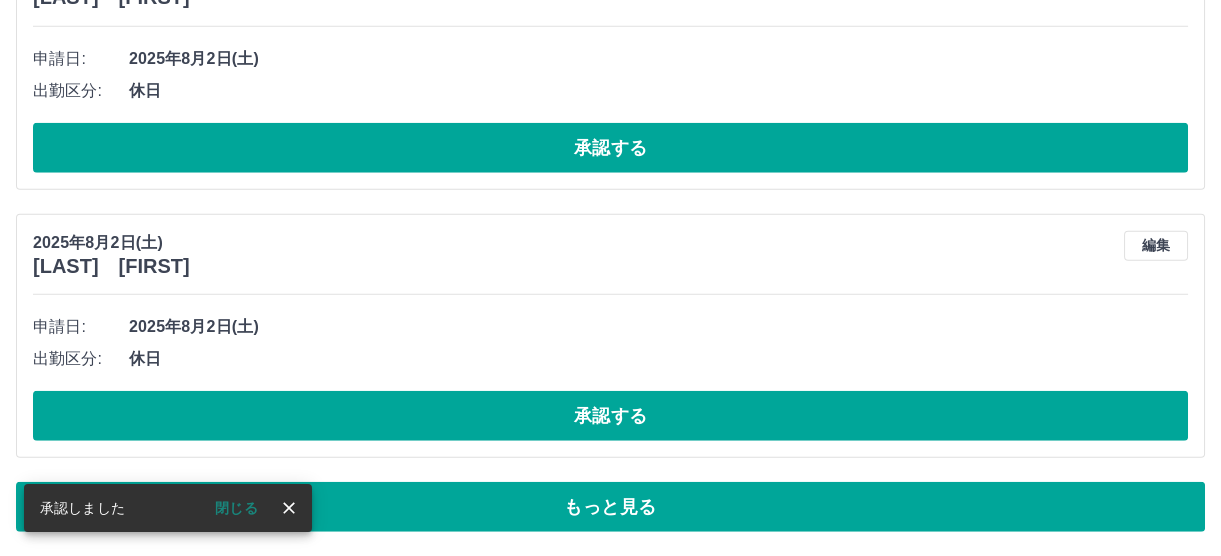 scroll, scrollTop: 9330, scrollLeft: 0, axis: vertical 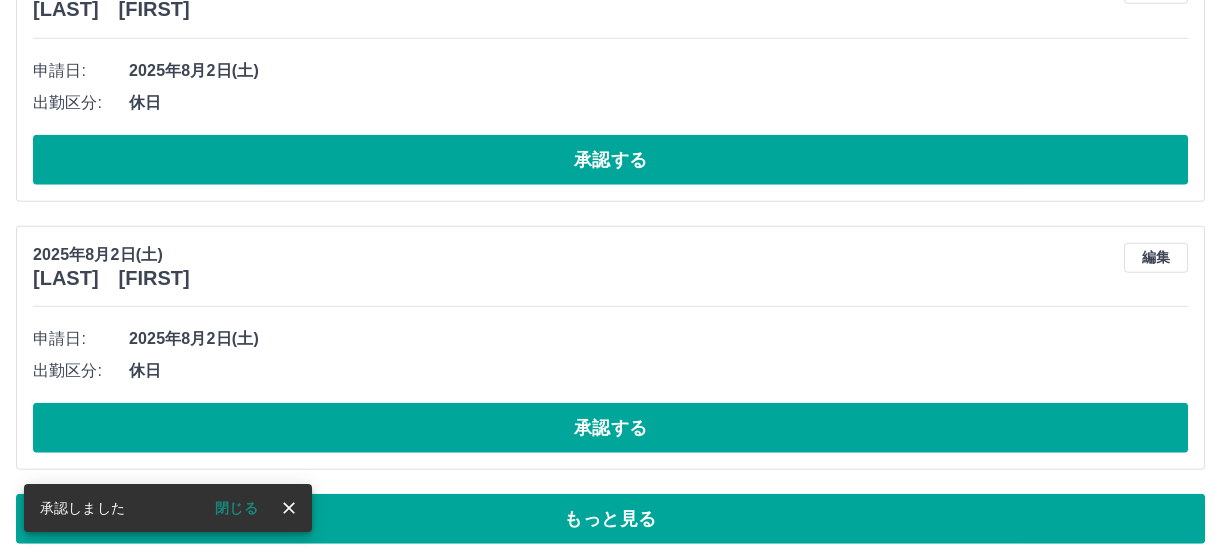 click on "もっと見る" at bounding box center (610, 519) 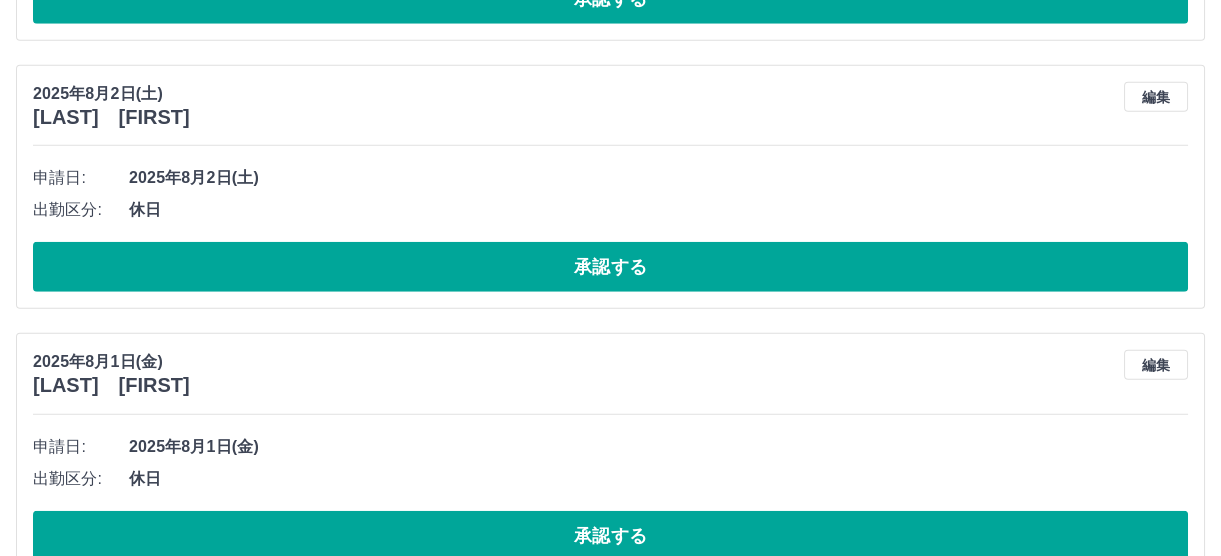 scroll, scrollTop: 9785, scrollLeft: 0, axis: vertical 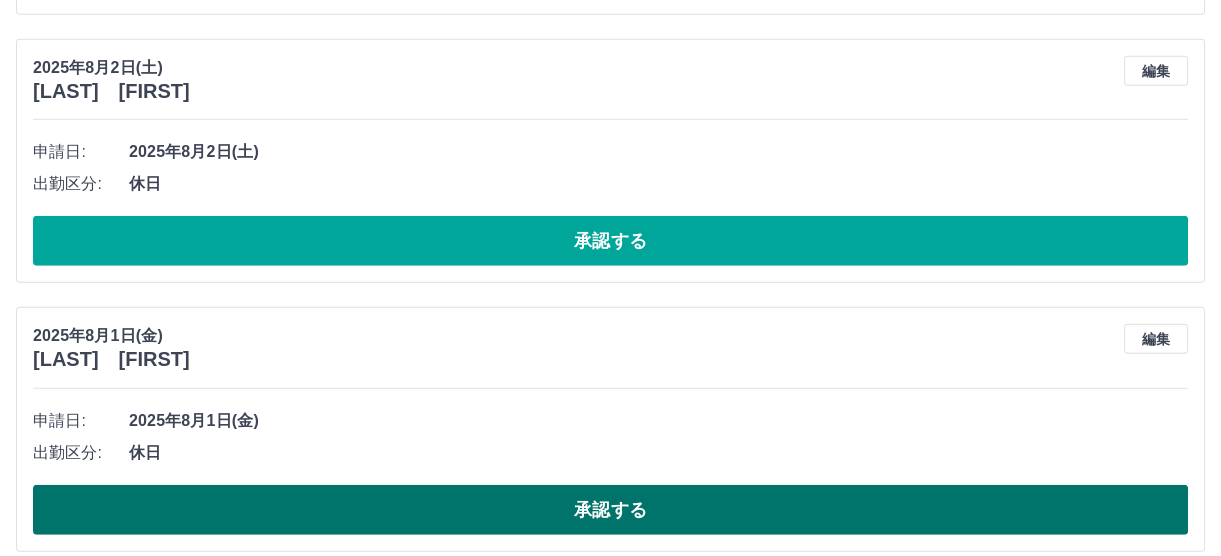 click on "承認する" at bounding box center (610, 510) 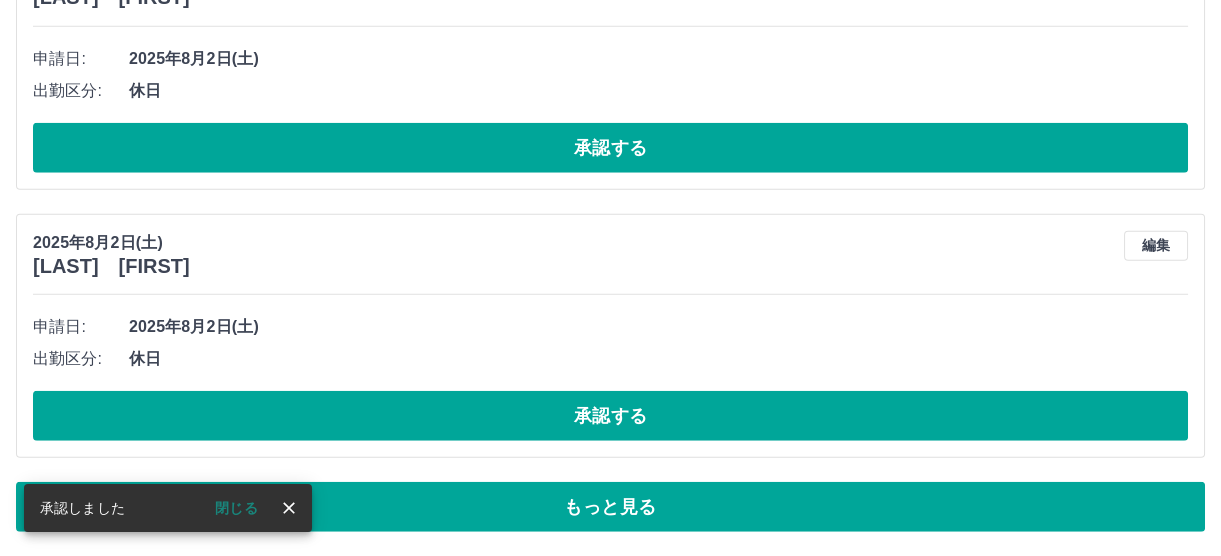 scroll, scrollTop: 9330, scrollLeft: 0, axis: vertical 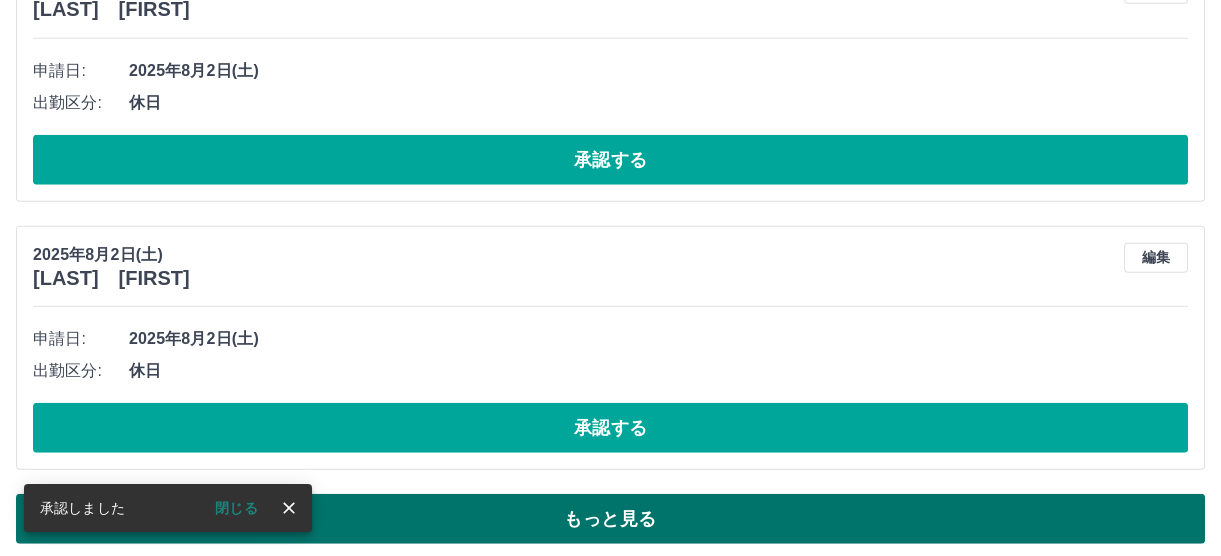 click on "もっと見る" at bounding box center (610, 519) 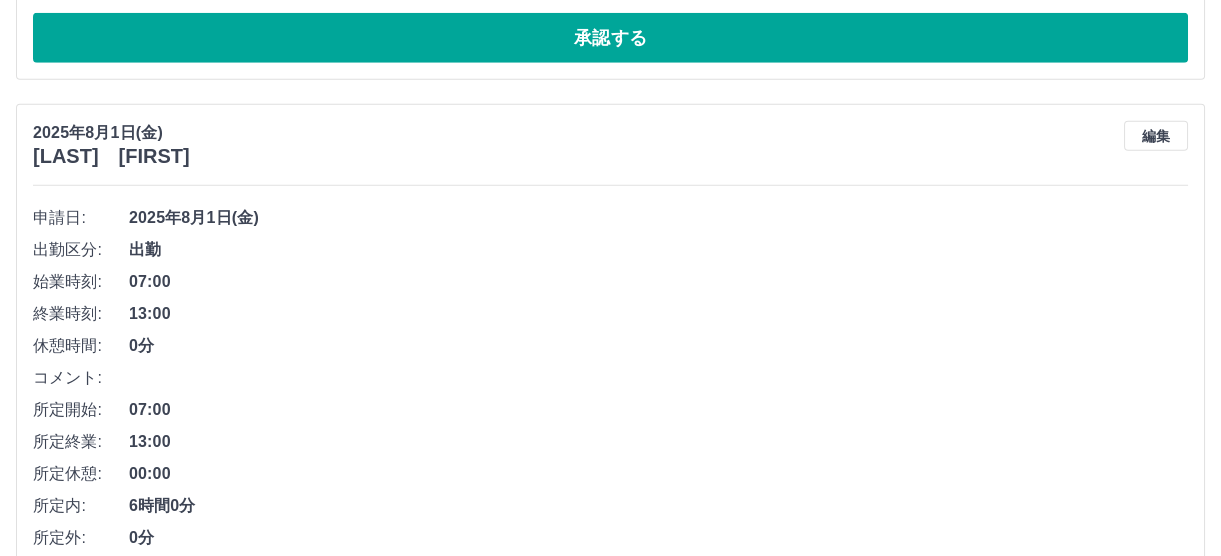 scroll, scrollTop: 10058, scrollLeft: 0, axis: vertical 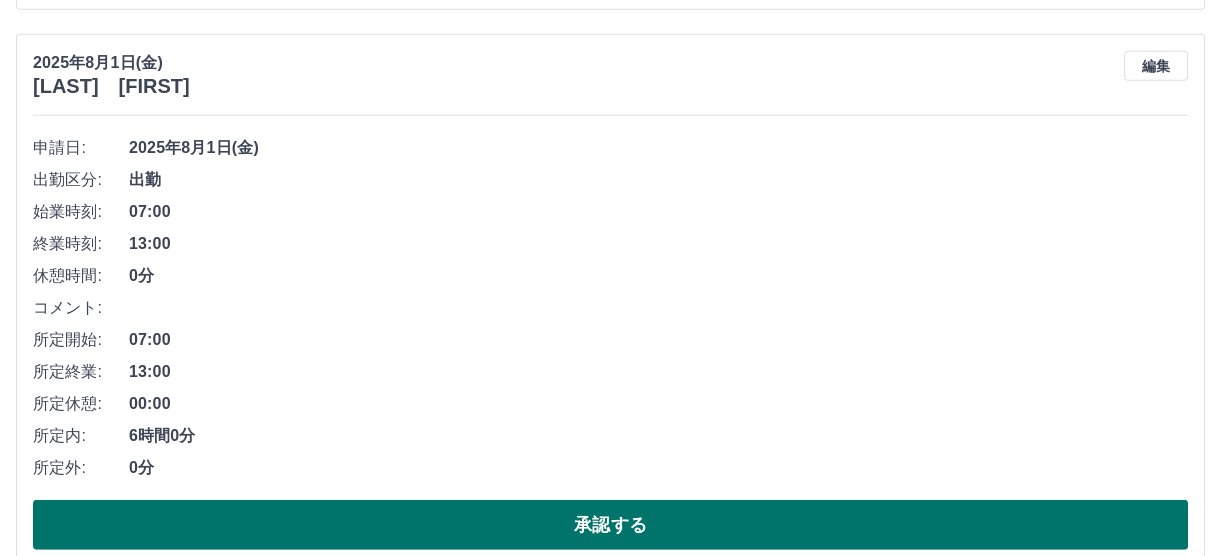 click on "承認する" at bounding box center [610, 525] 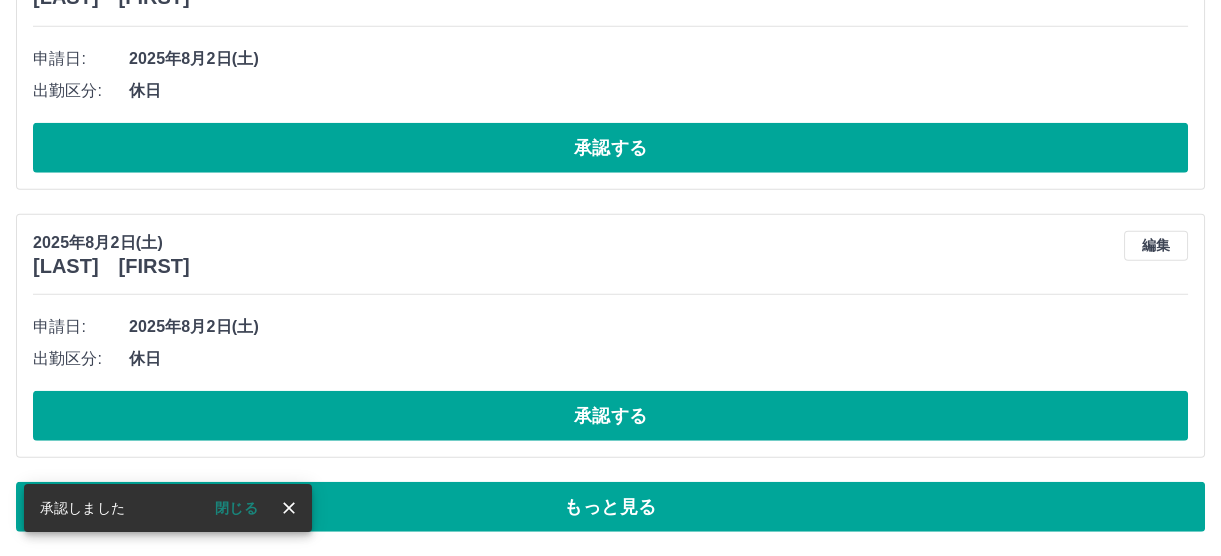 scroll, scrollTop: 9330, scrollLeft: 0, axis: vertical 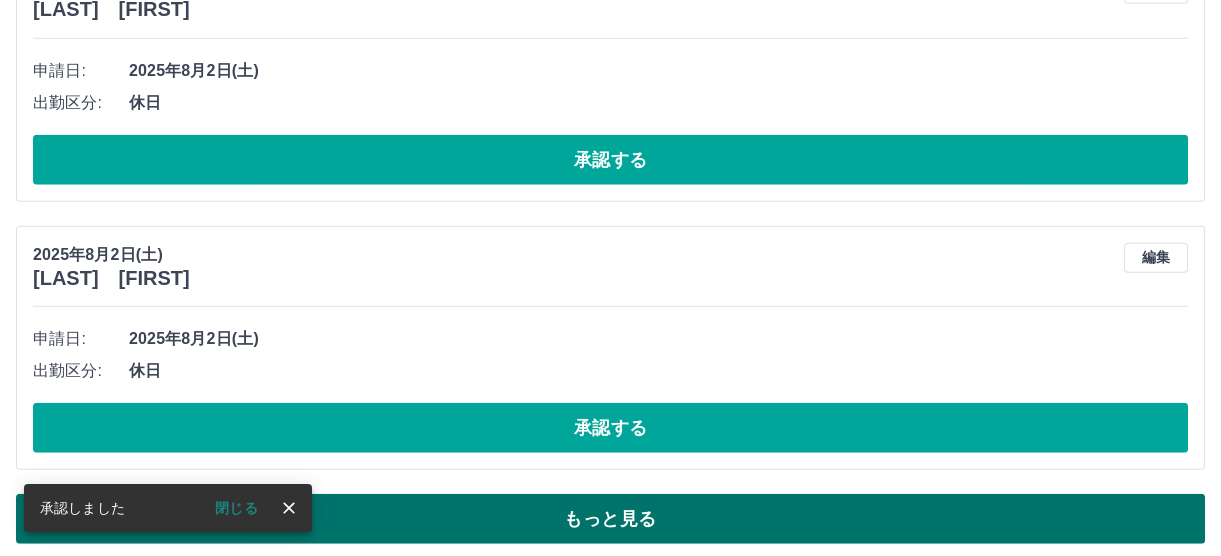 click on "もっと見る" at bounding box center (610, 519) 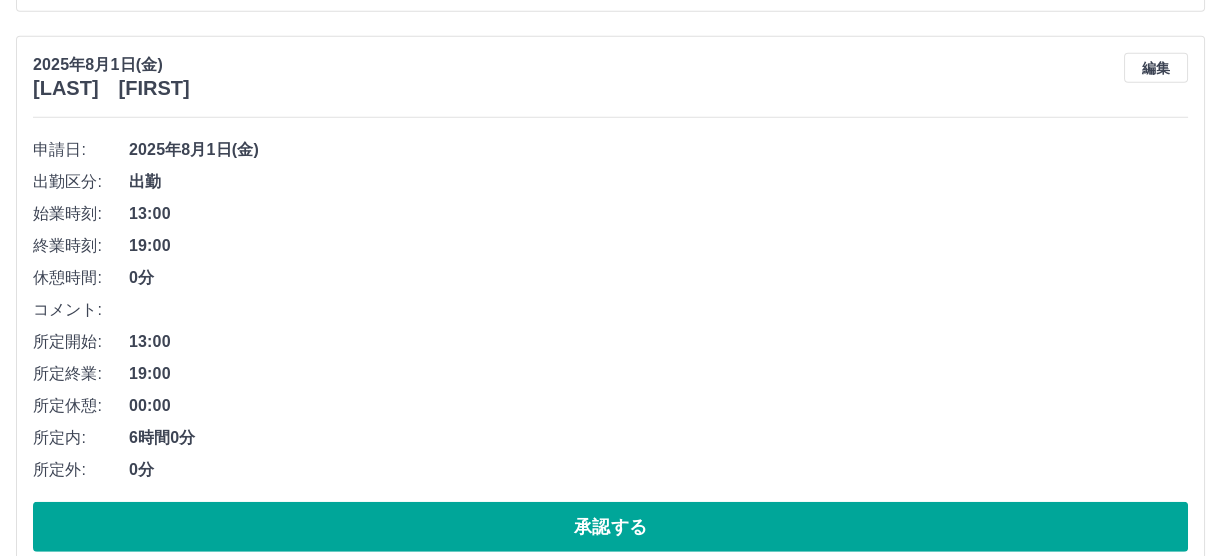 scroll, scrollTop: 10058, scrollLeft: 0, axis: vertical 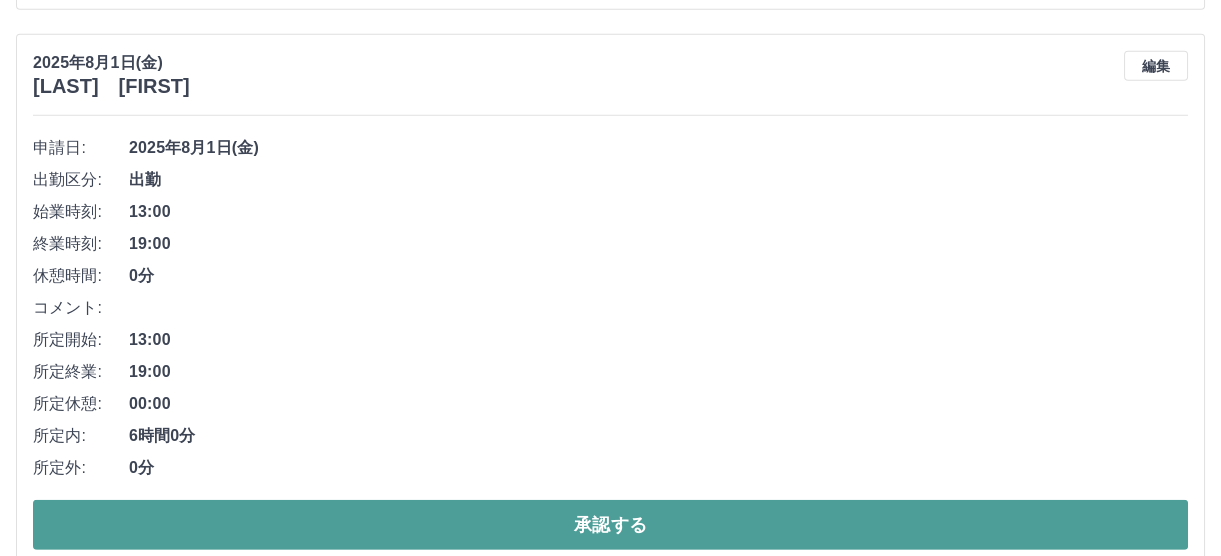 click on "承認する" at bounding box center [610, 525] 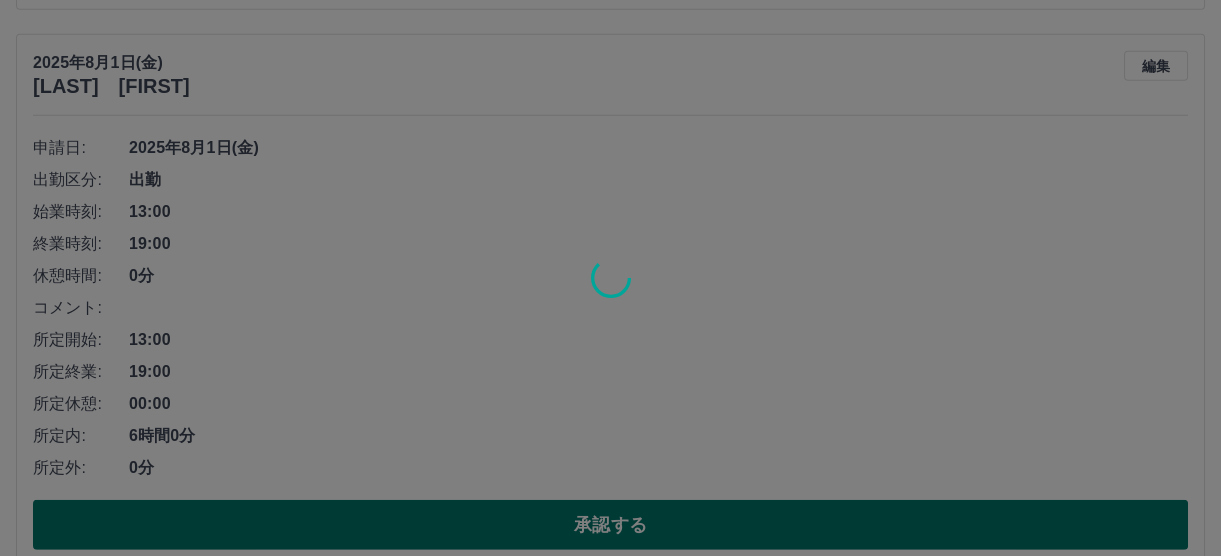 scroll, scrollTop: 9330, scrollLeft: 0, axis: vertical 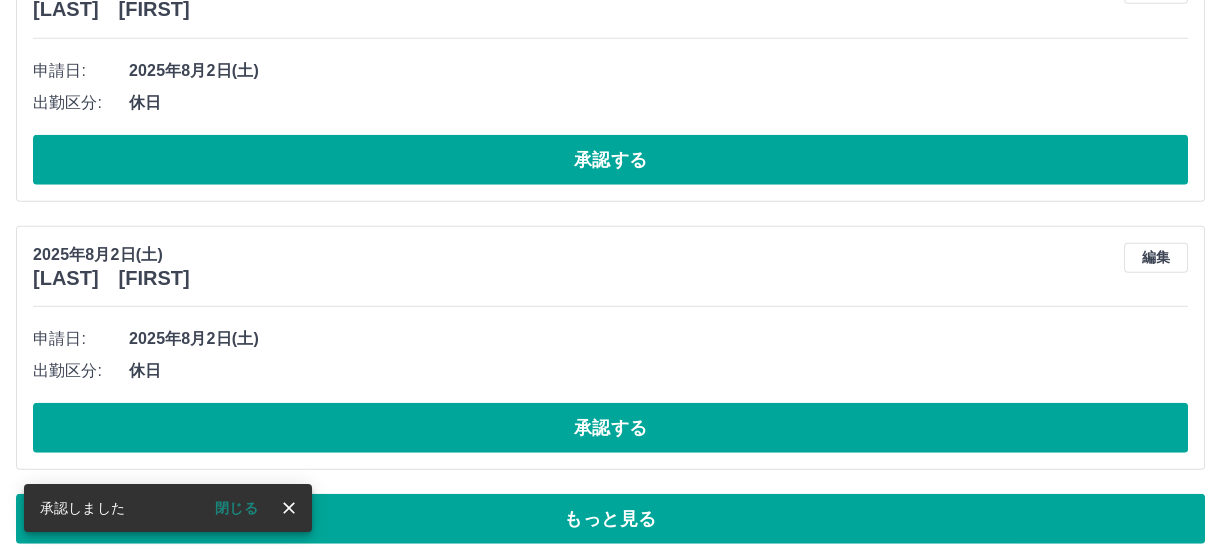click on "もっと見る" at bounding box center (610, 519) 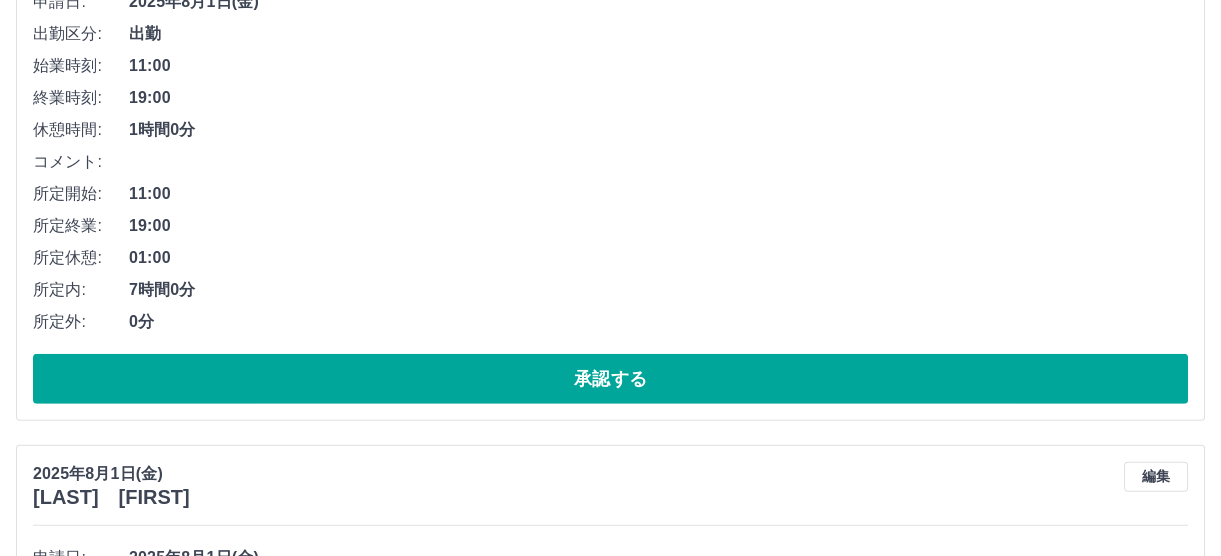 scroll, scrollTop: 10240, scrollLeft: 0, axis: vertical 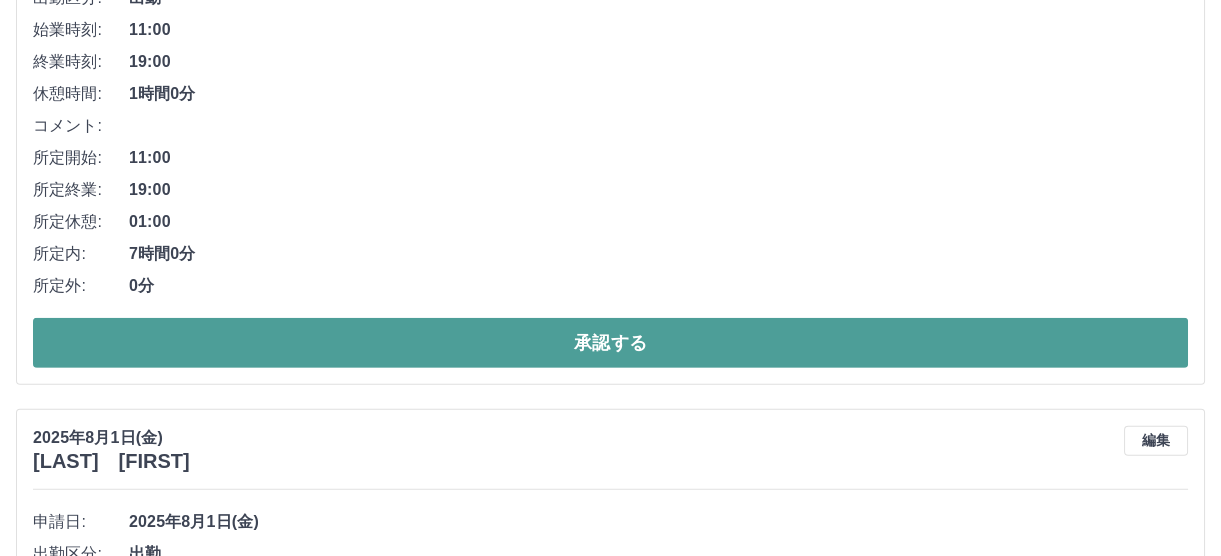 click on "承認する" at bounding box center [610, 343] 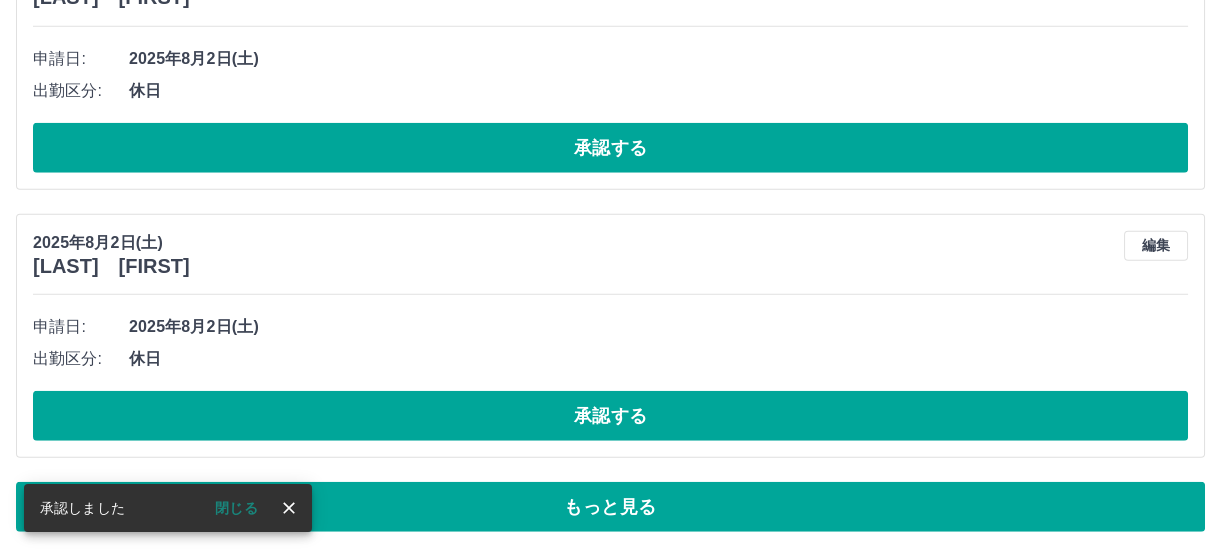 scroll, scrollTop: 9330, scrollLeft: 0, axis: vertical 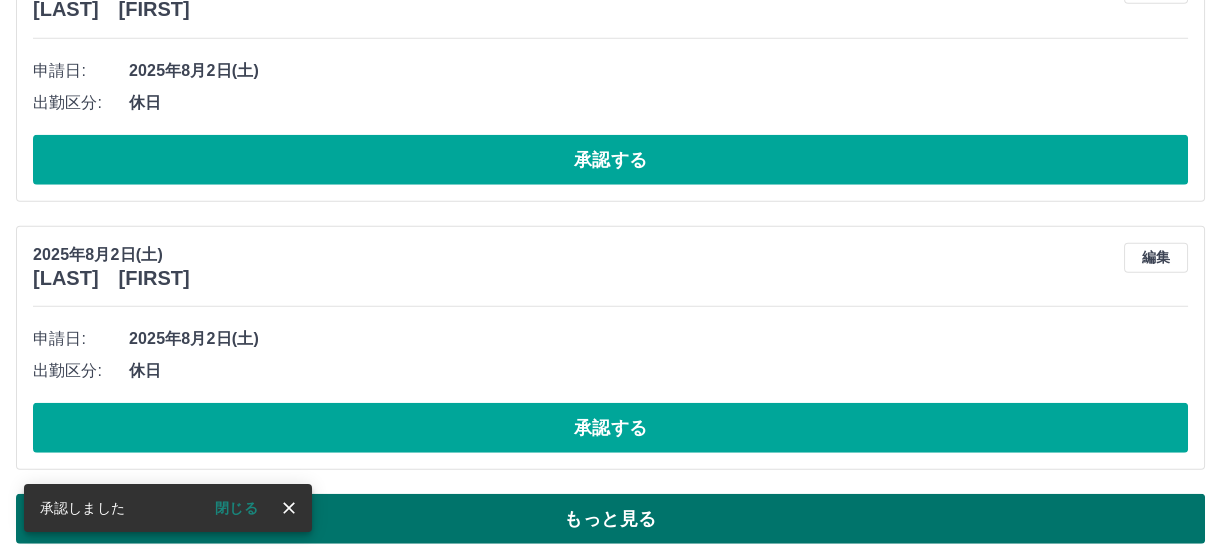 click on "もっと見る" at bounding box center (610, 519) 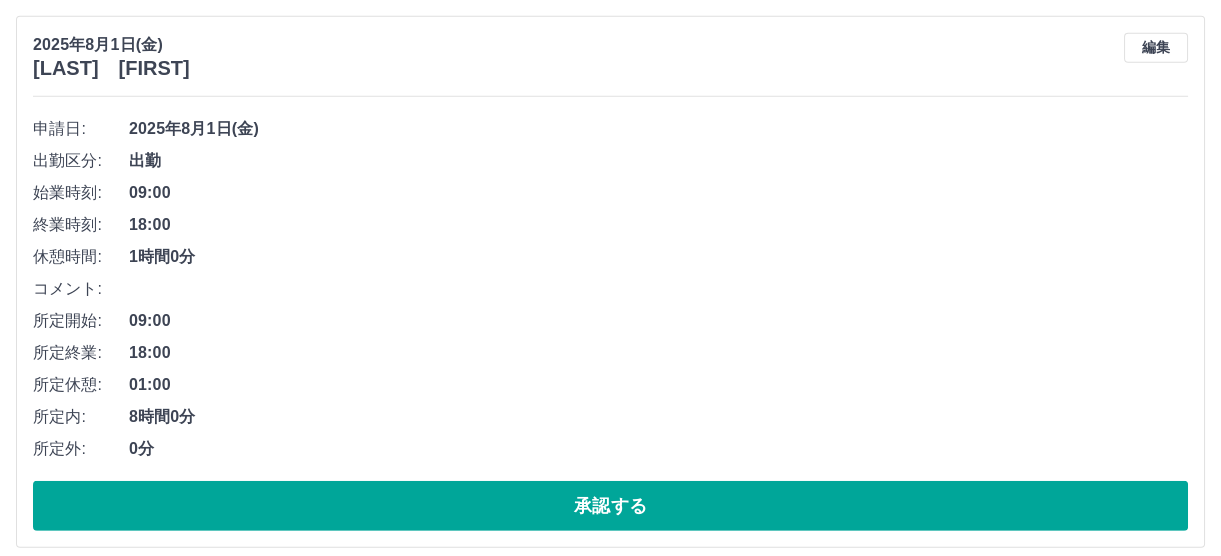 scroll, scrollTop: 10694, scrollLeft: 0, axis: vertical 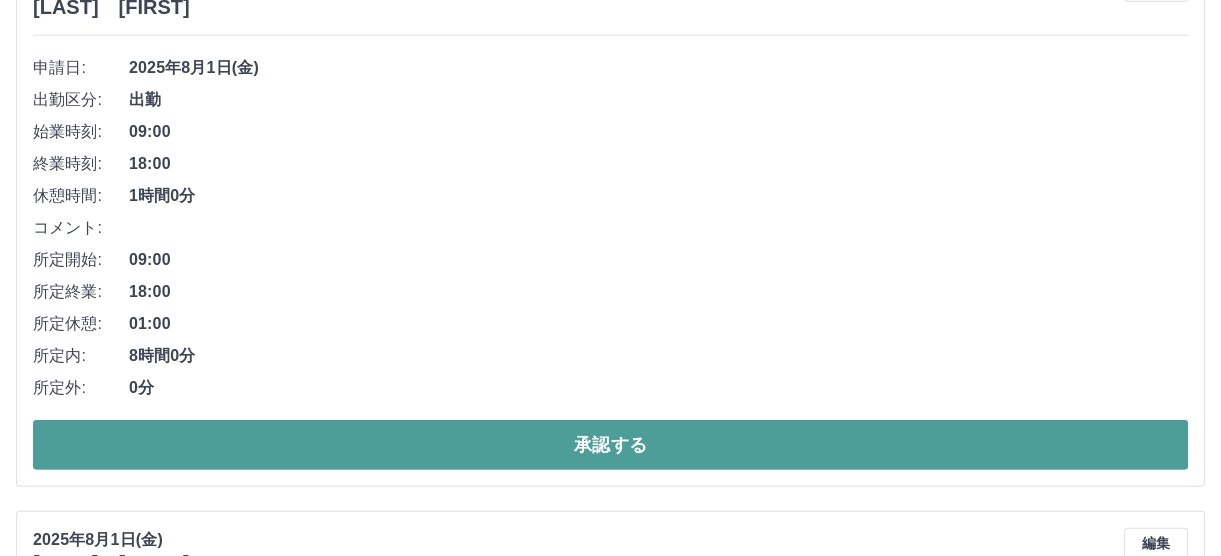 click on "承認する" at bounding box center [610, 445] 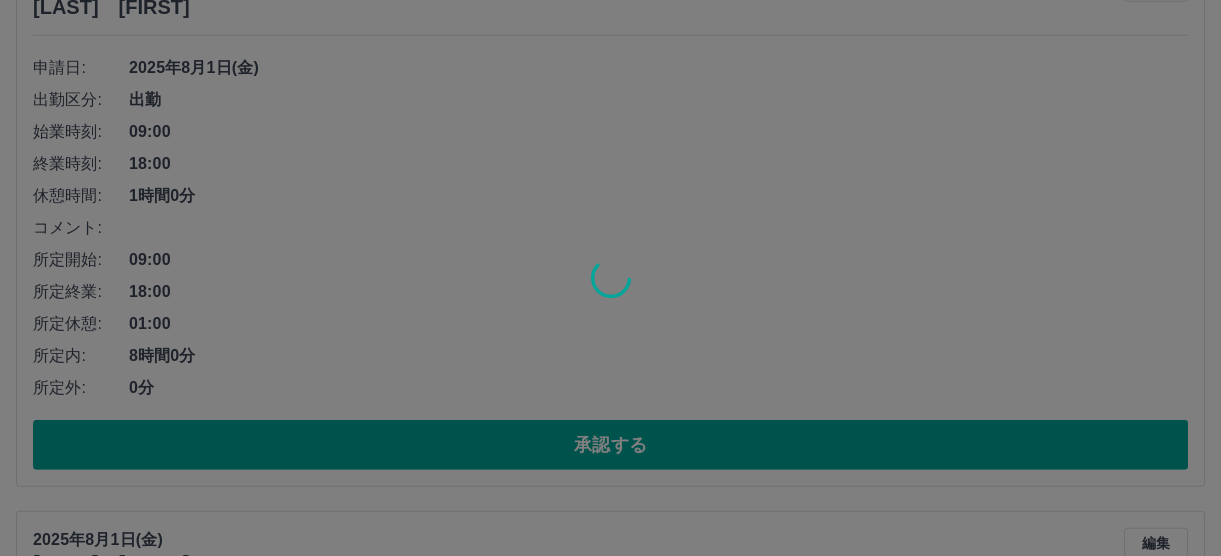scroll, scrollTop: 9330, scrollLeft: 0, axis: vertical 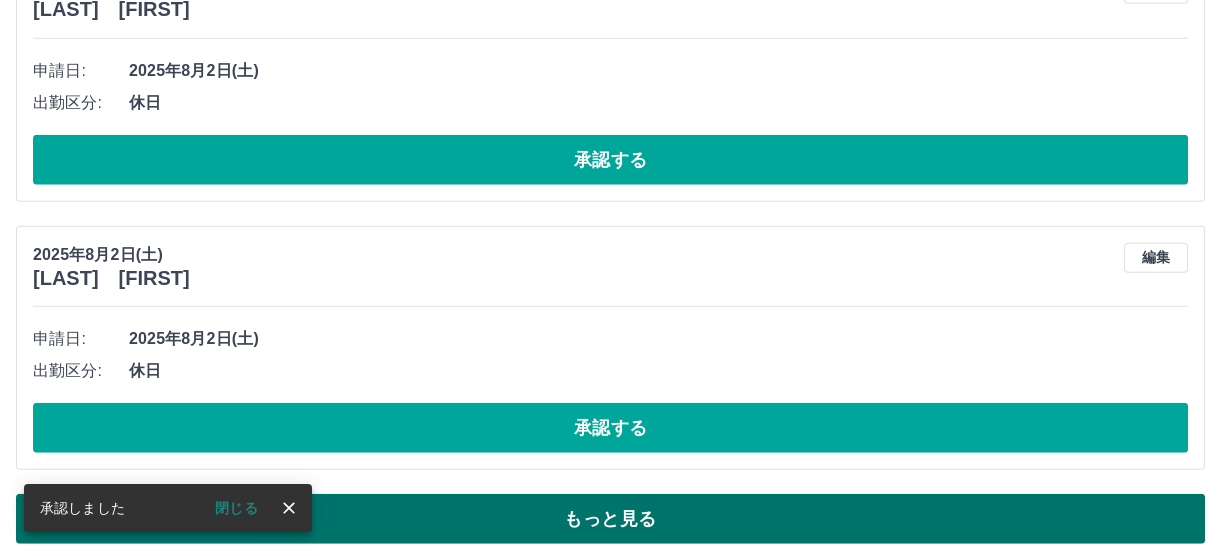 click on "もっと見る" at bounding box center (610, 519) 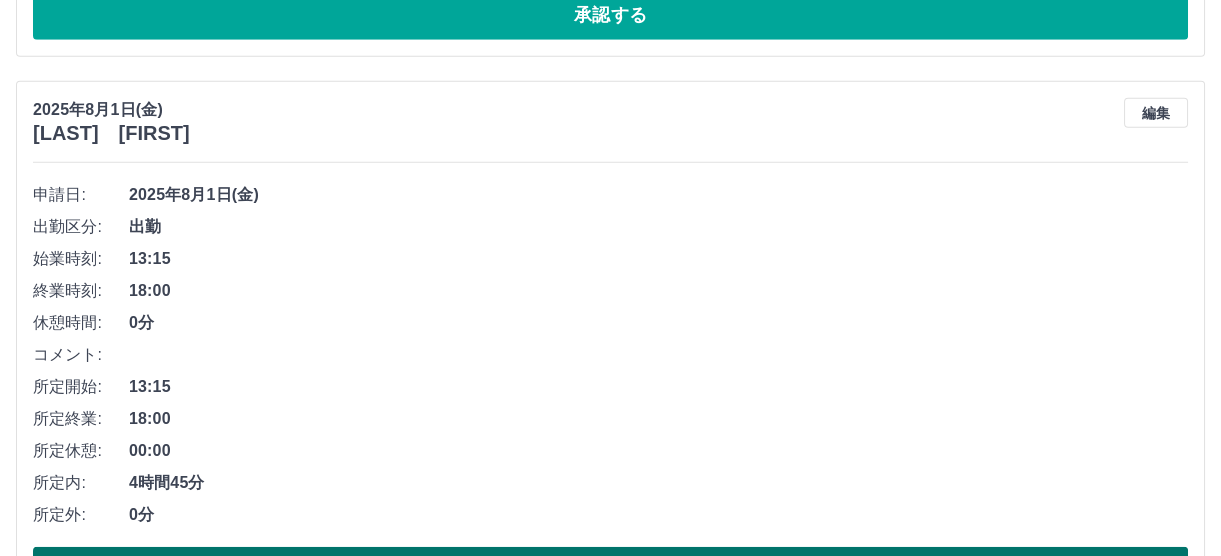 scroll, scrollTop: 10058, scrollLeft: 0, axis: vertical 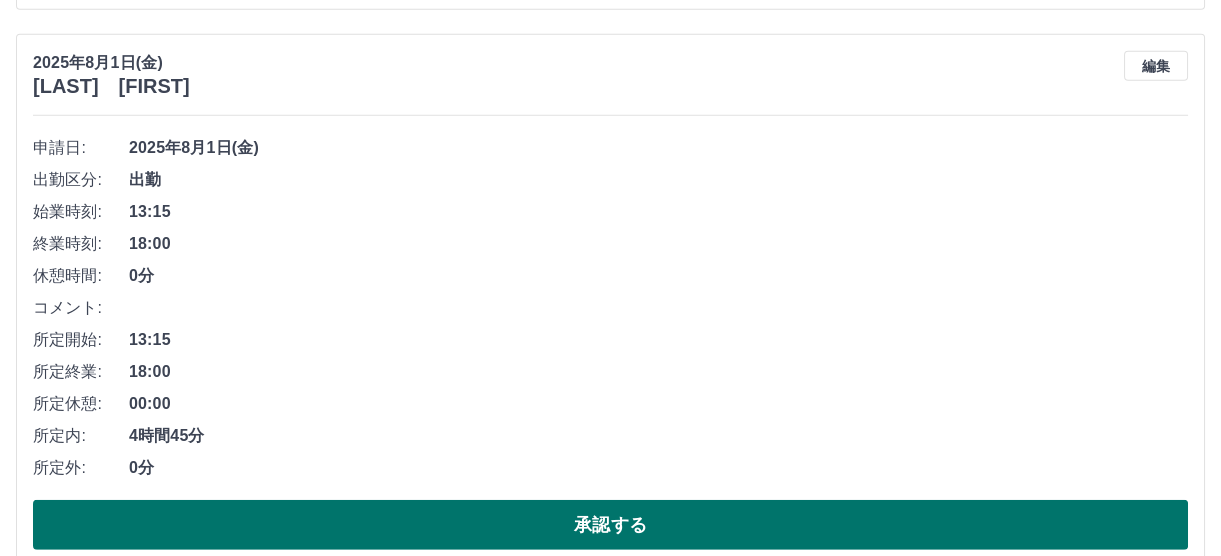 click on "承認する" at bounding box center (610, 525) 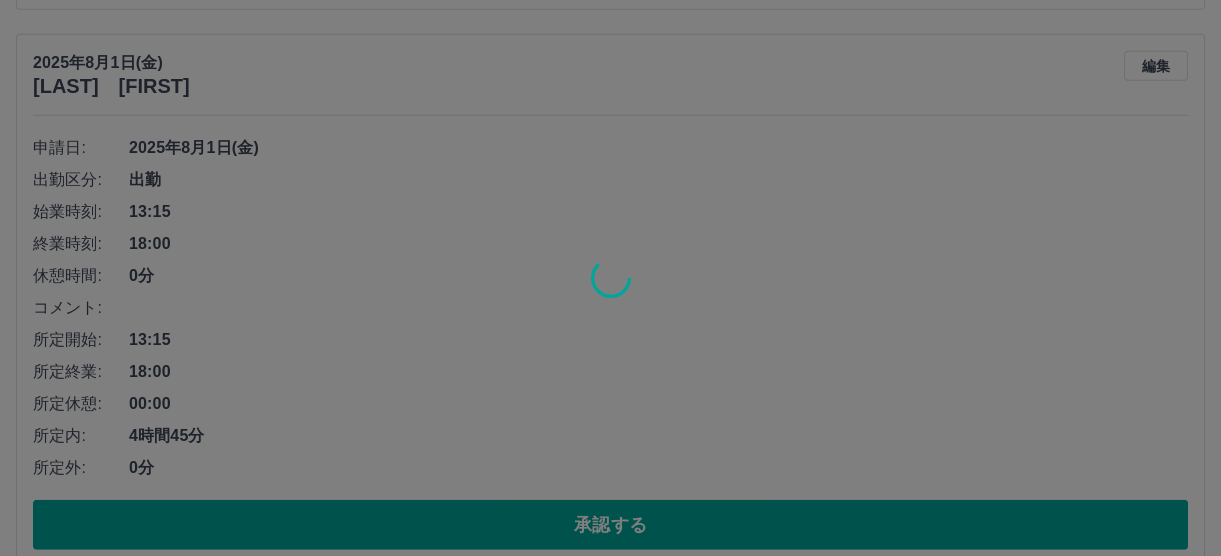 scroll, scrollTop: 9330, scrollLeft: 0, axis: vertical 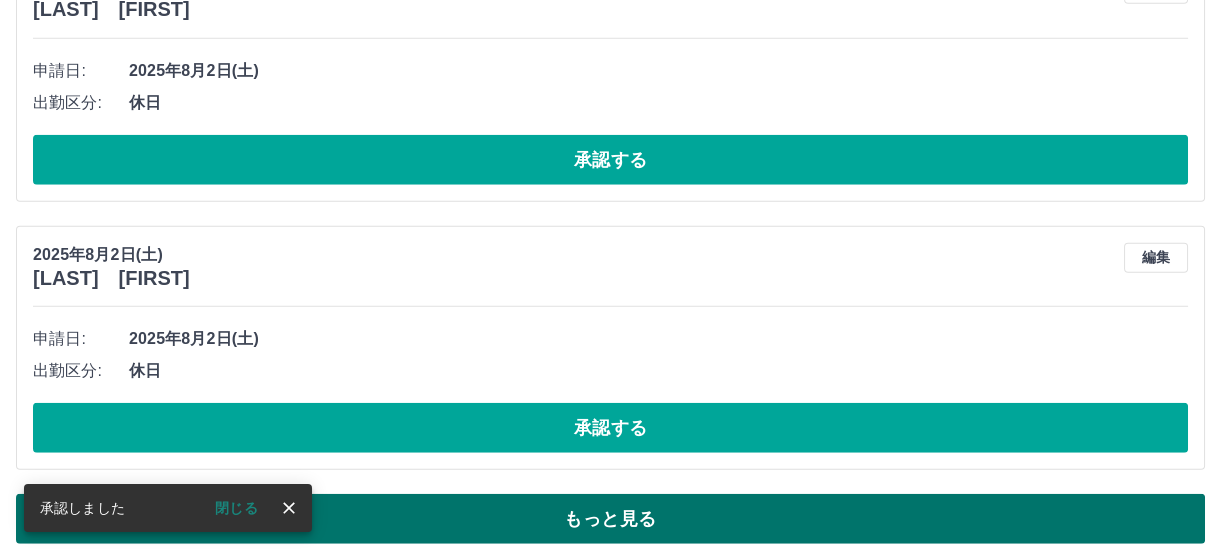 click on "もっと見る" at bounding box center [610, 519] 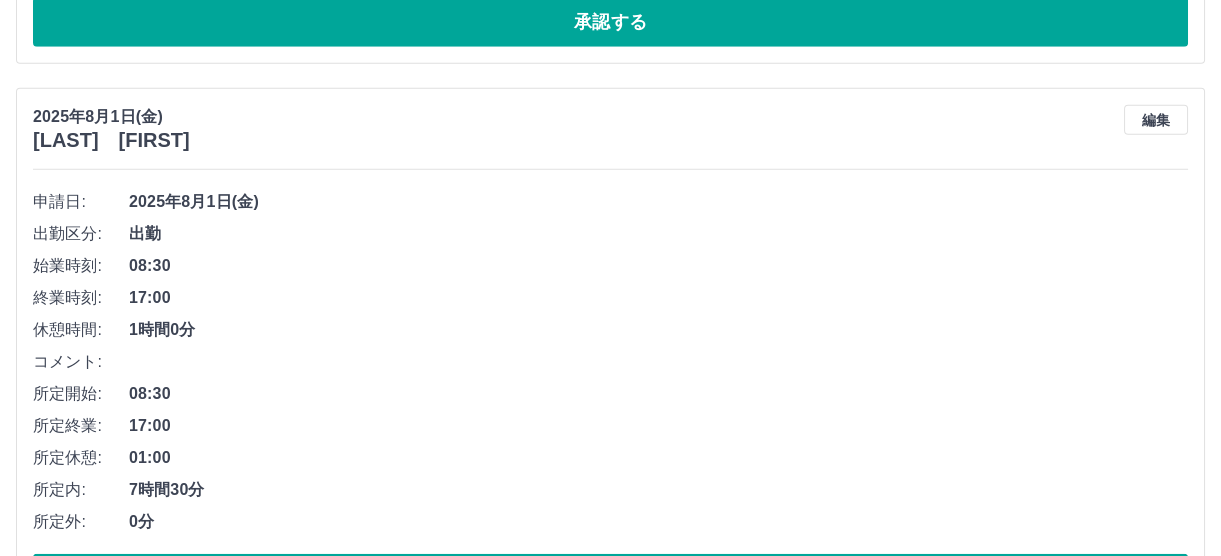 scroll, scrollTop: 10058, scrollLeft: 0, axis: vertical 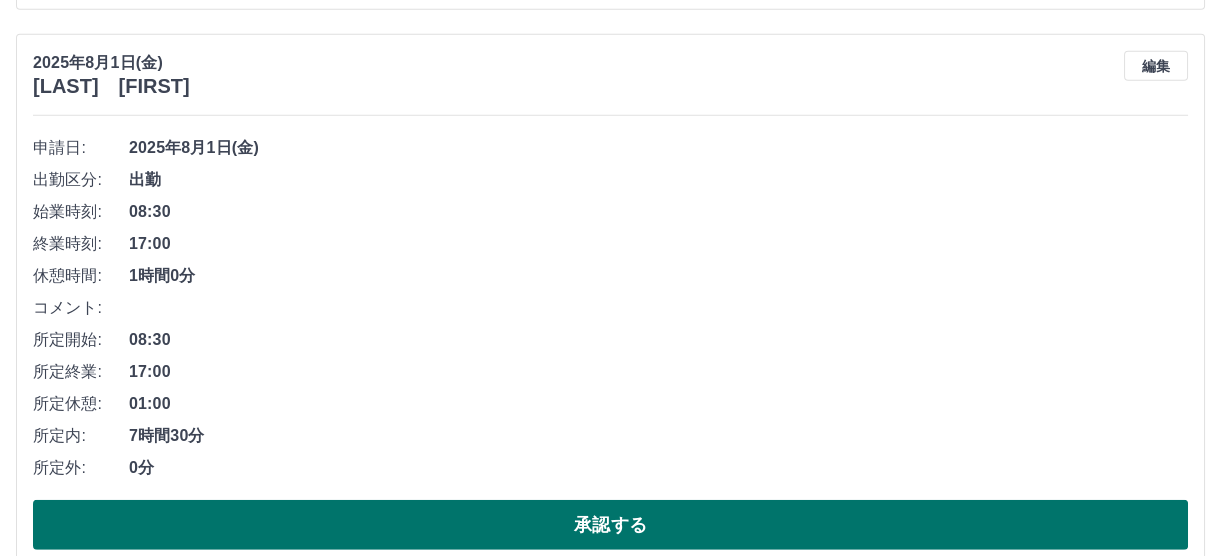 click on "承認する" at bounding box center (610, 525) 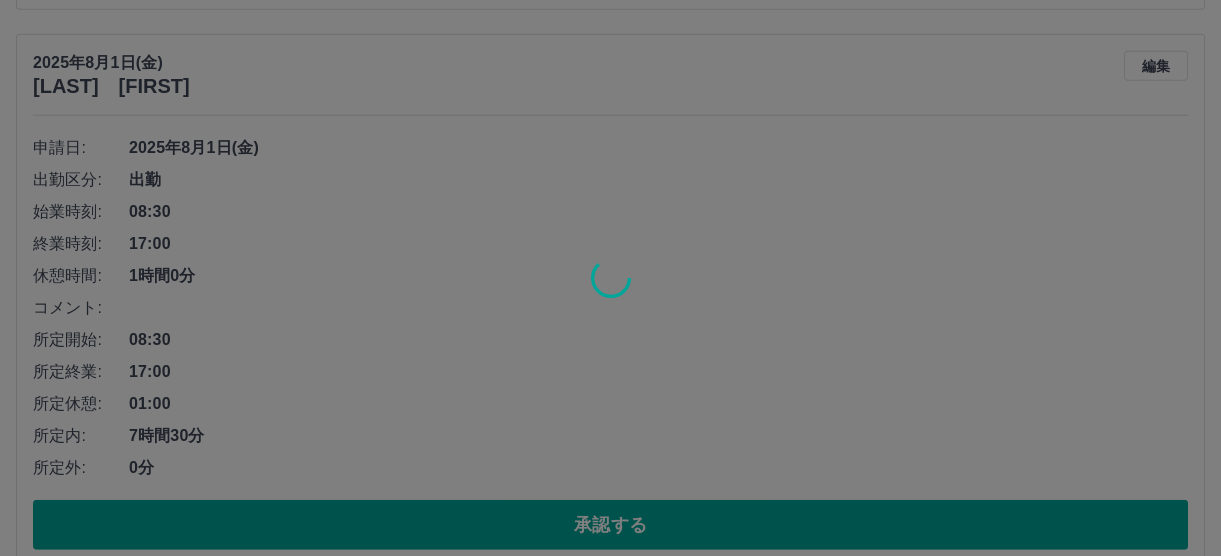 scroll, scrollTop: 9330, scrollLeft: 0, axis: vertical 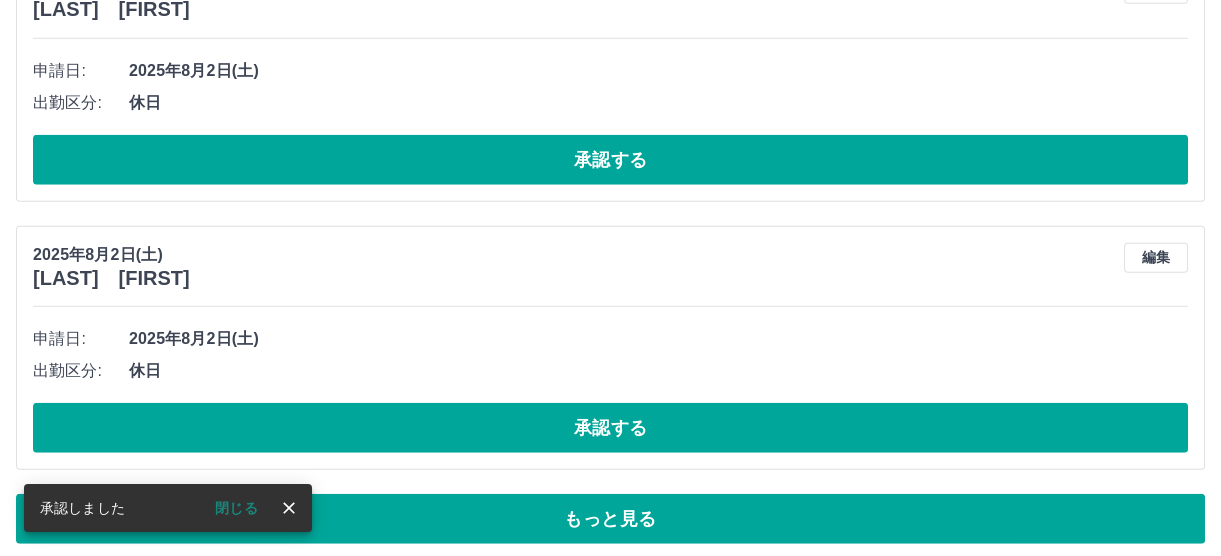 click on "もっと見る" at bounding box center (610, 519) 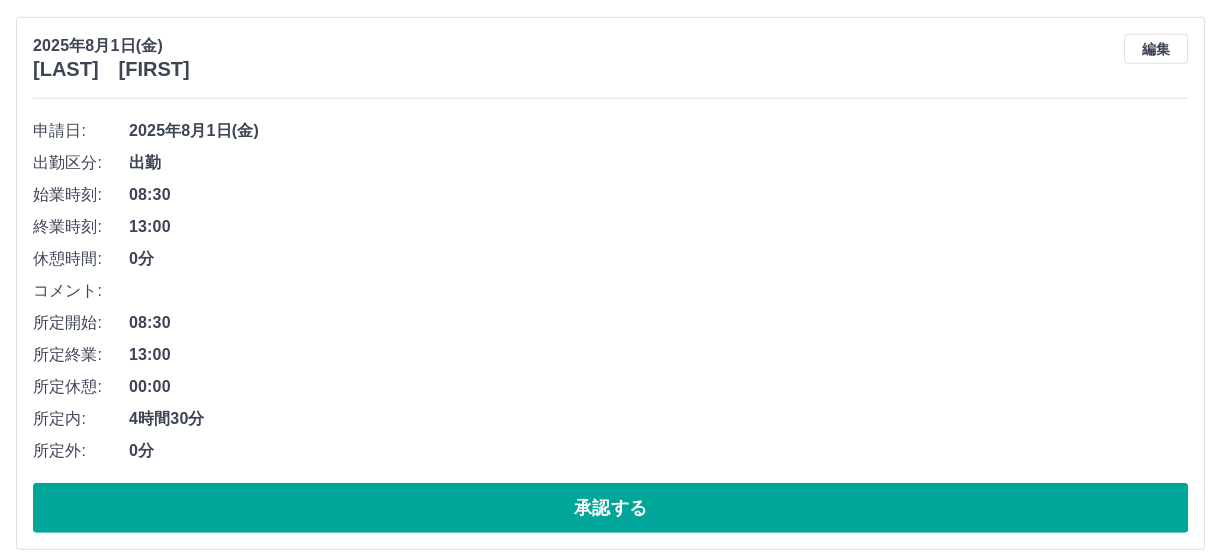 scroll, scrollTop: 10080, scrollLeft: 0, axis: vertical 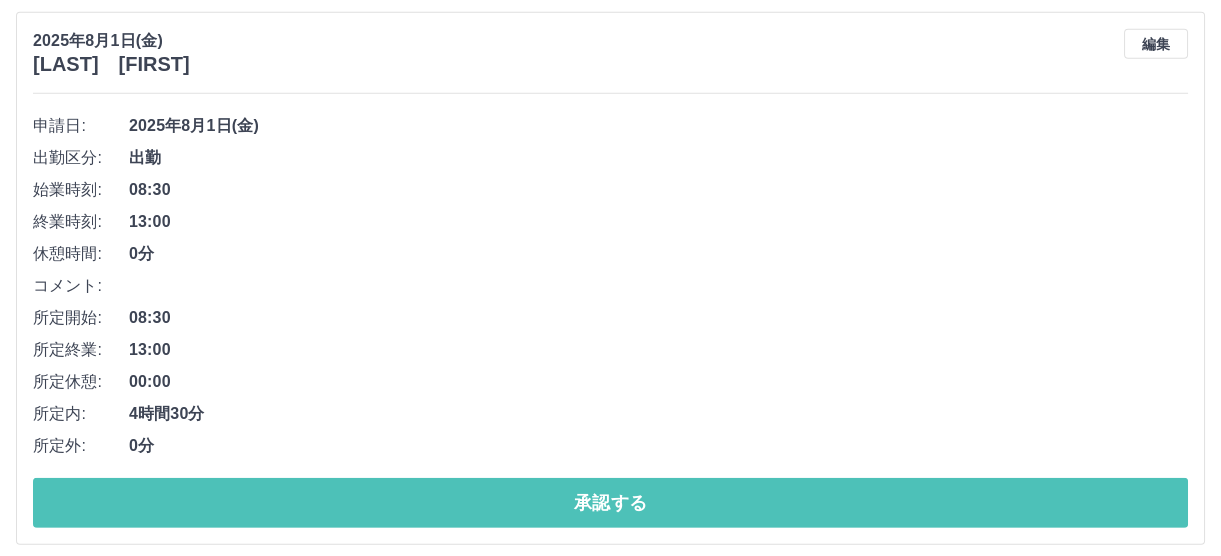 click on "承認する" at bounding box center [610, 503] 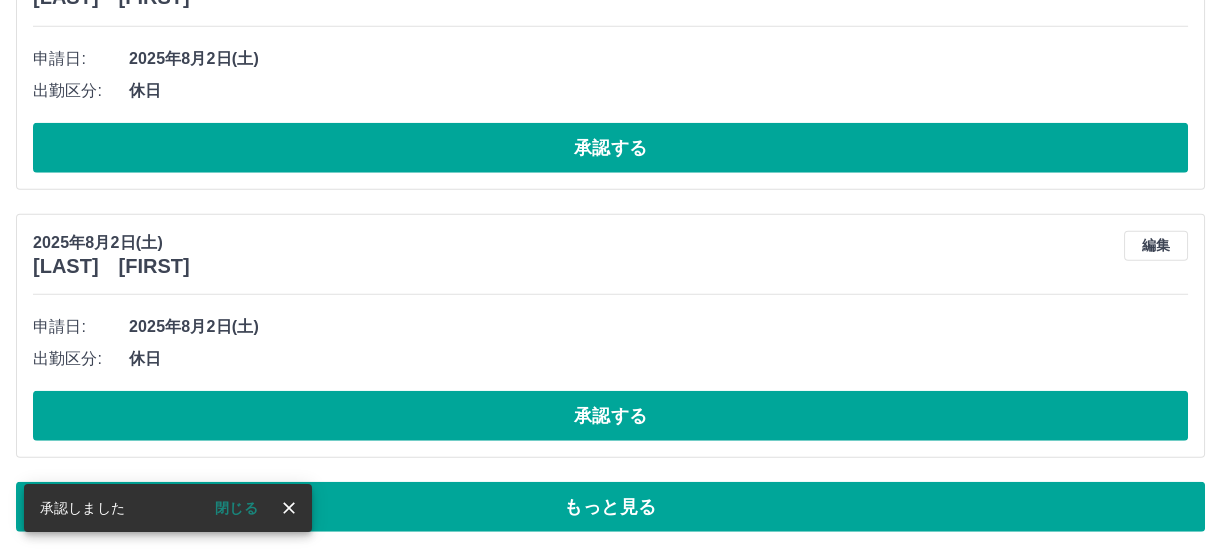 scroll, scrollTop: 9330, scrollLeft: 0, axis: vertical 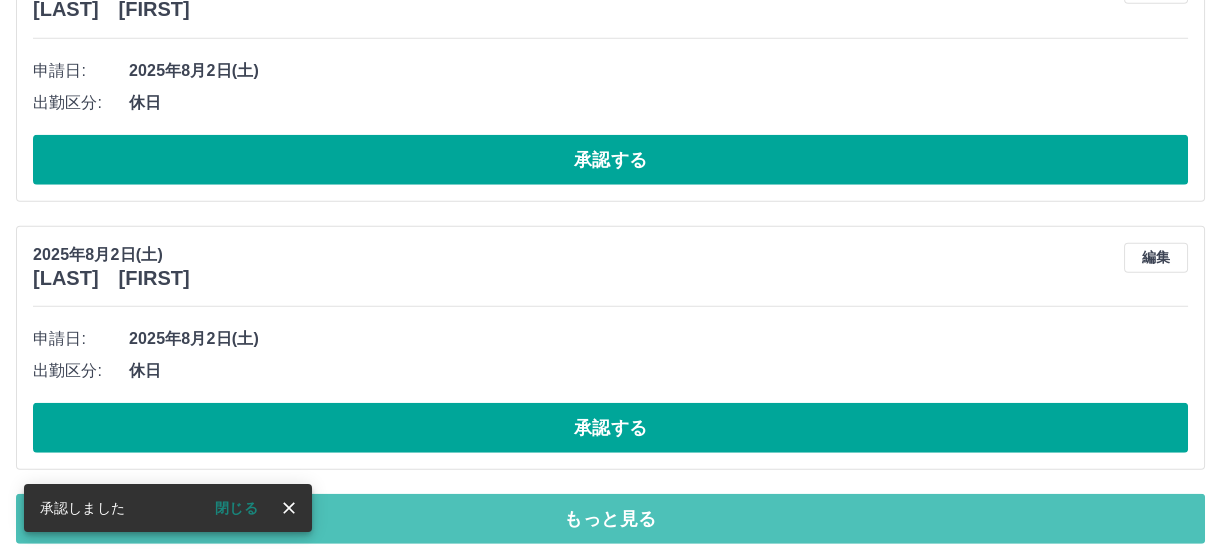 click on "もっと見る" at bounding box center [610, 519] 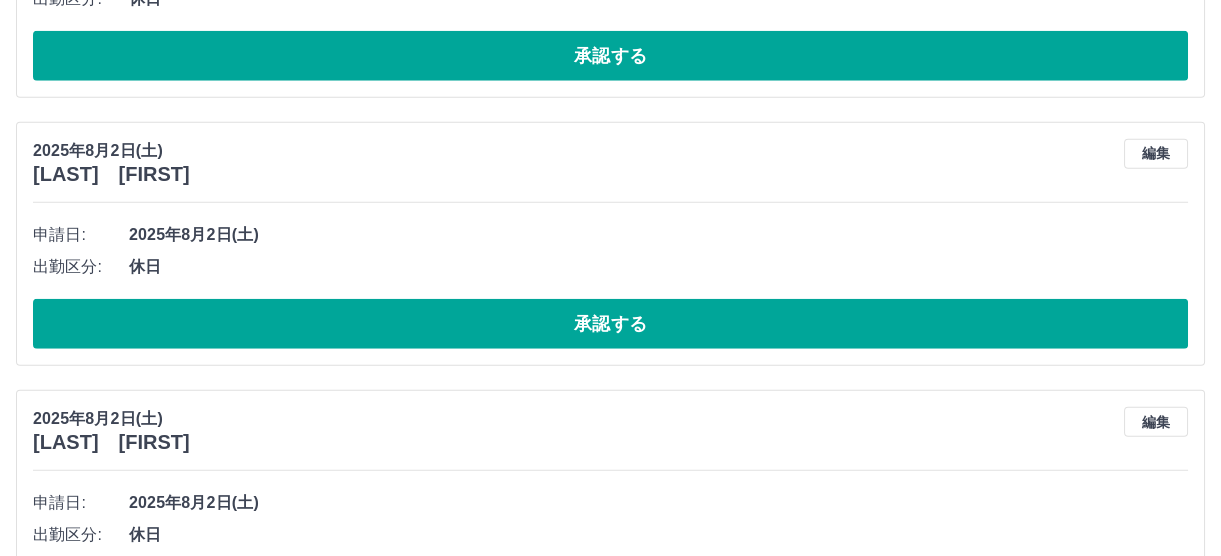 scroll, scrollTop: 9525, scrollLeft: 0, axis: vertical 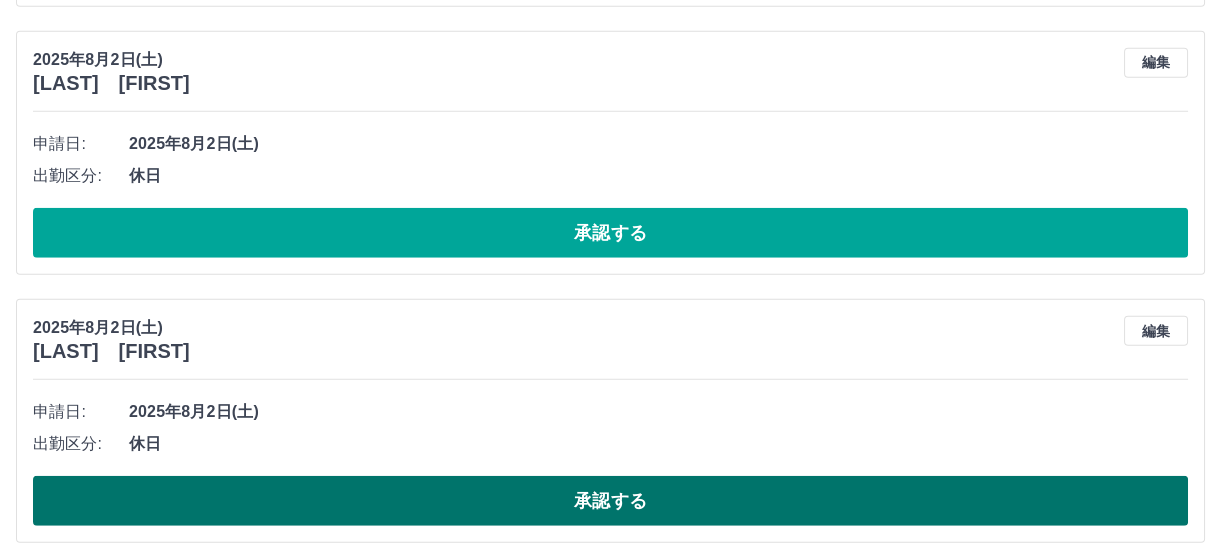 click on "承認する" at bounding box center (610, 501) 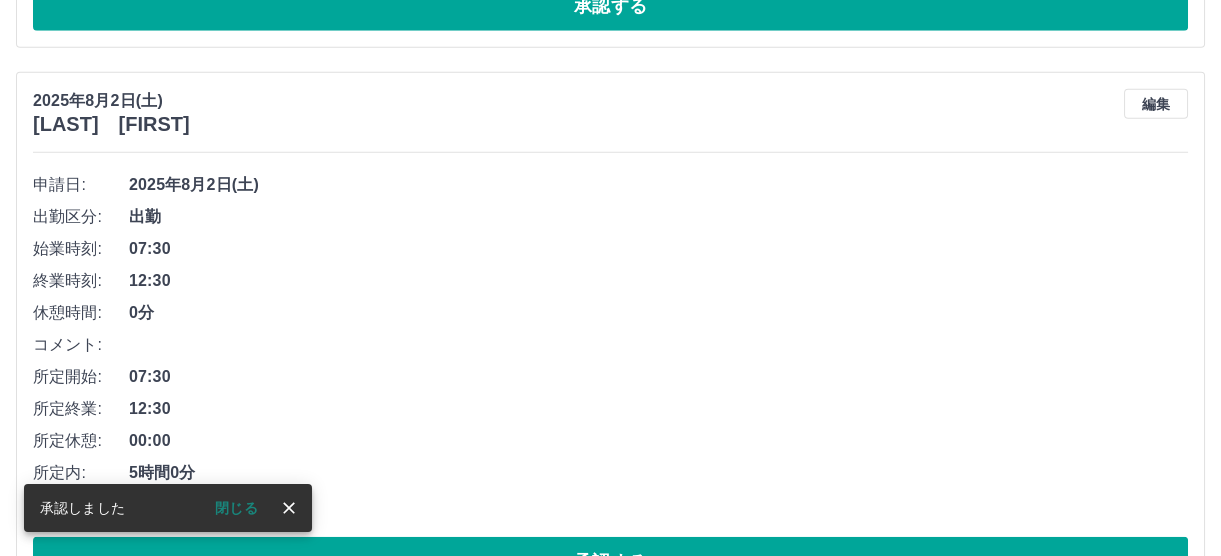 scroll, scrollTop: 9798, scrollLeft: 0, axis: vertical 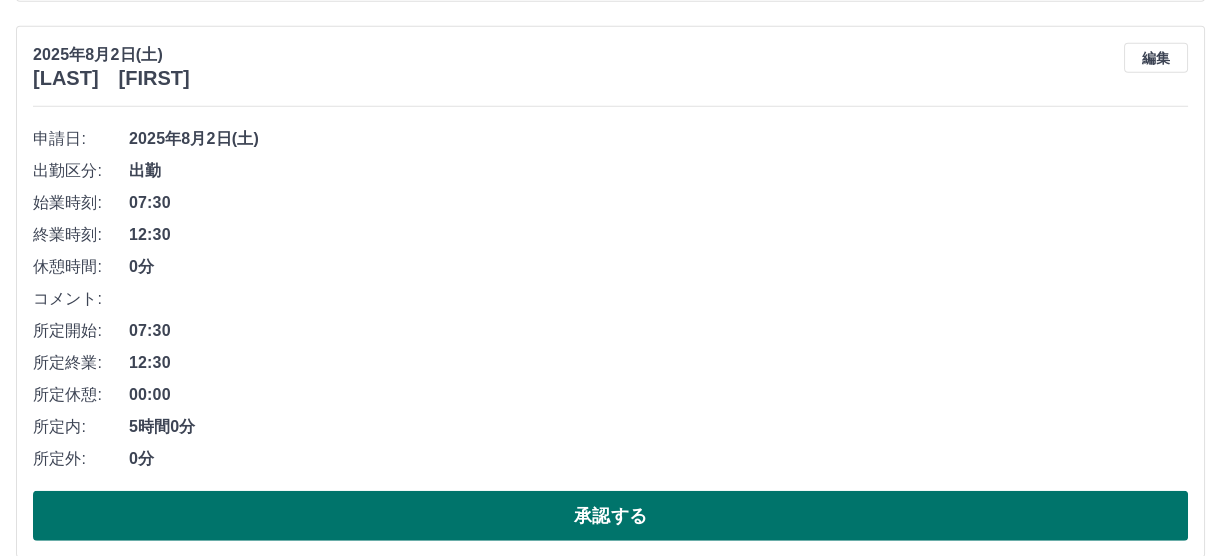 click on "承認する" at bounding box center (610, 516) 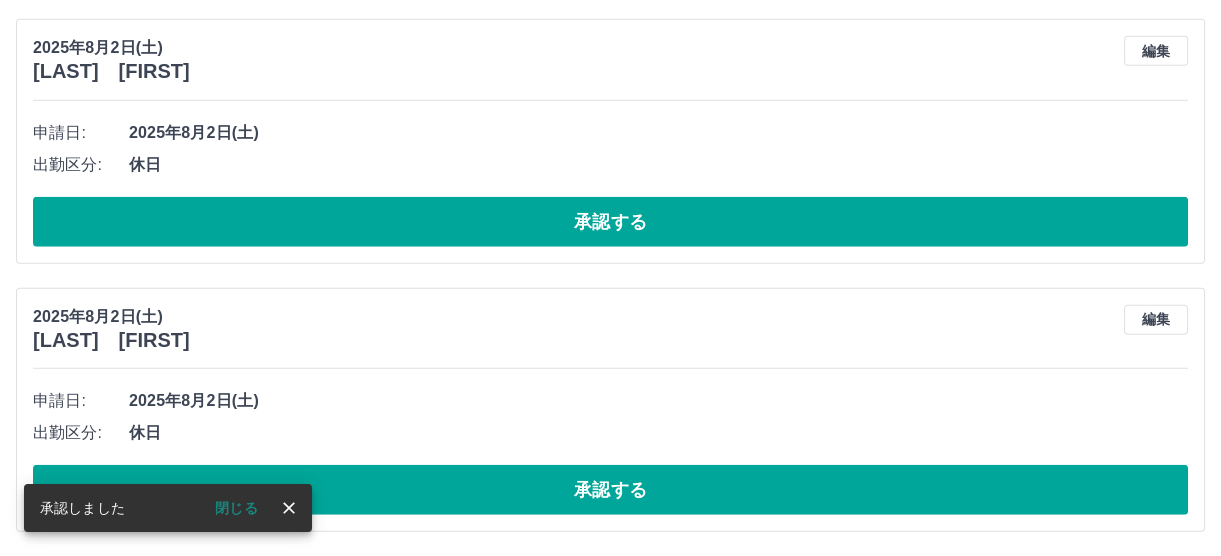 scroll, scrollTop: 9257, scrollLeft: 0, axis: vertical 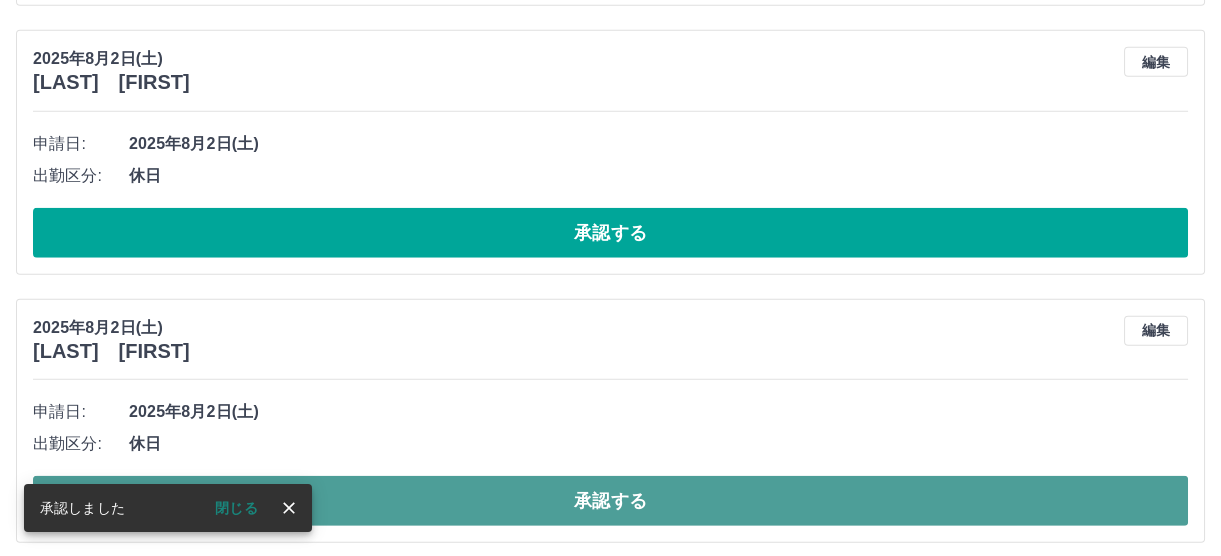 click on "承認する" at bounding box center (610, 501) 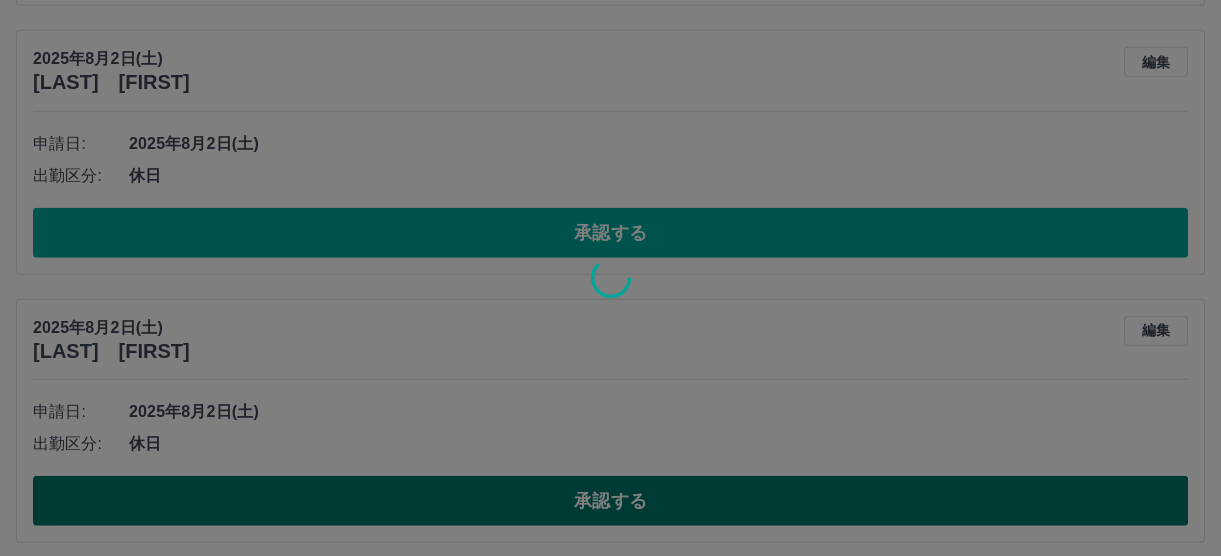 scroll, scrollTop: 8989, scrollLeft: 0, axis: vertical 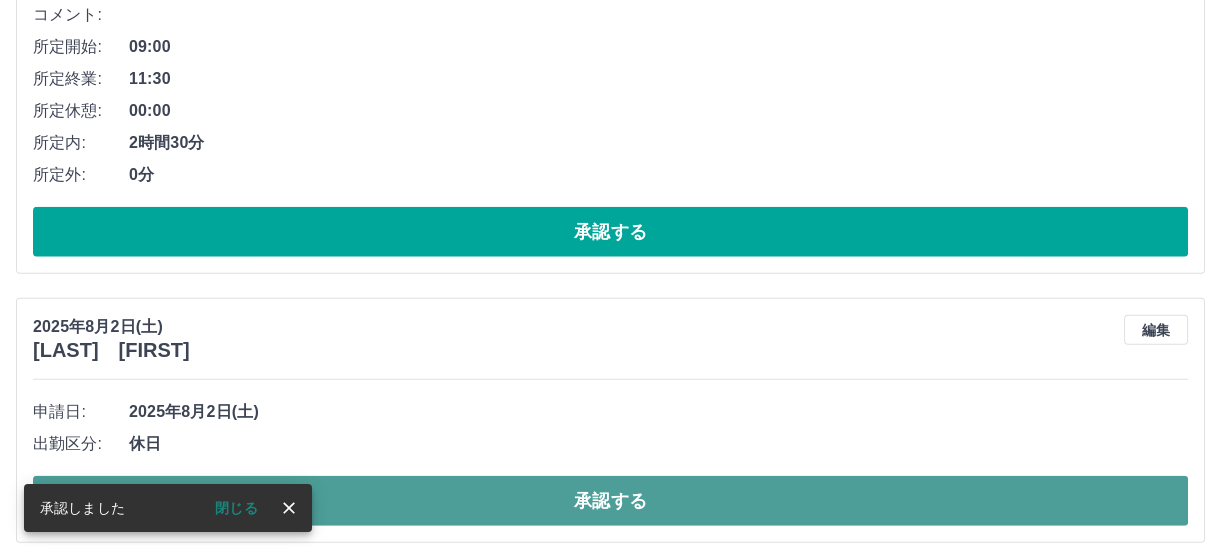 click on "承認する" at bounding box center (610, 501) 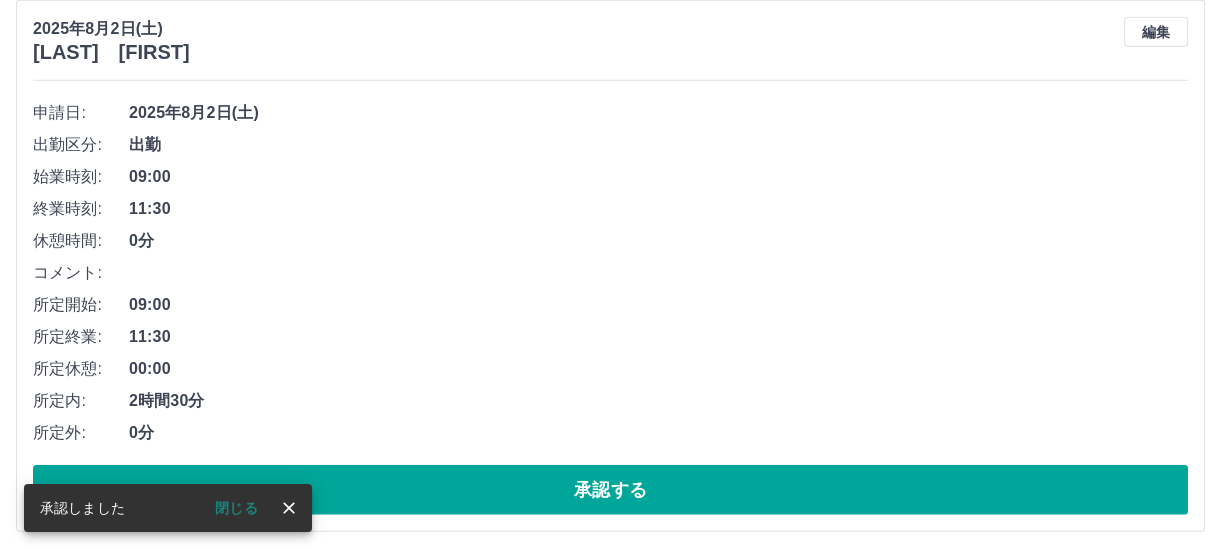 scroll, scrollTop: 8720, scrollLeft: 0, axis: vertical 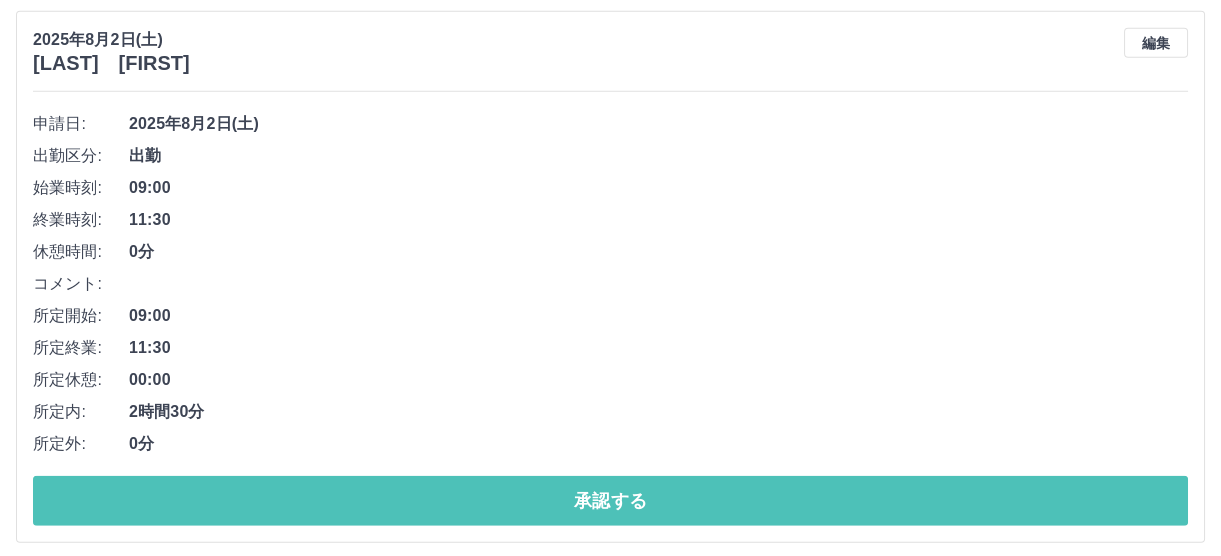 click on "承認する" at bounding box center (610, 501) 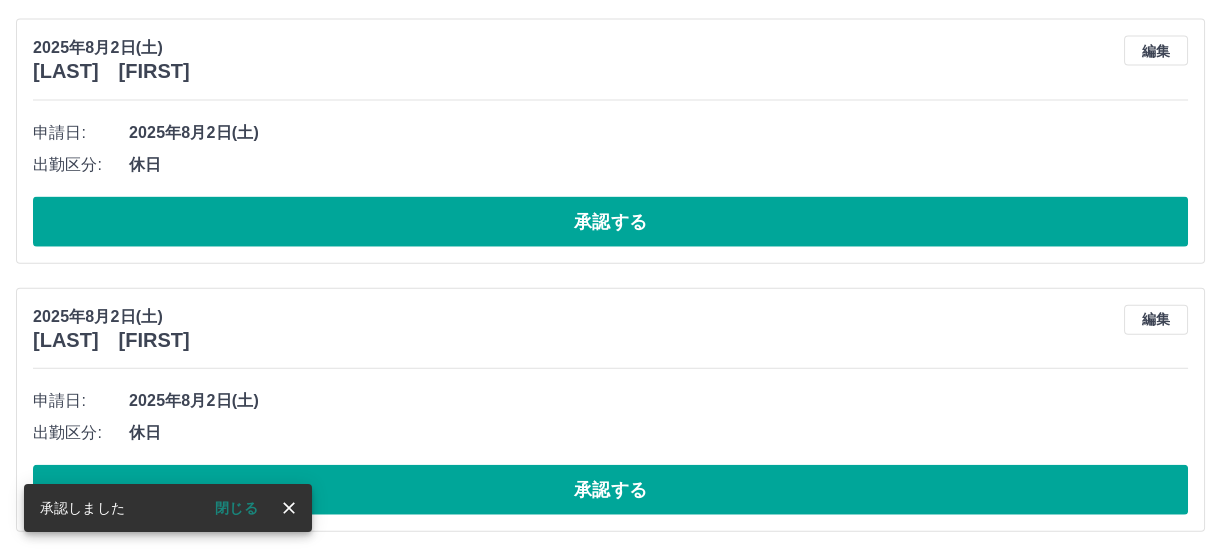 scroll, scrollTop: 8165, scrollLeft: 0, axis: vertical 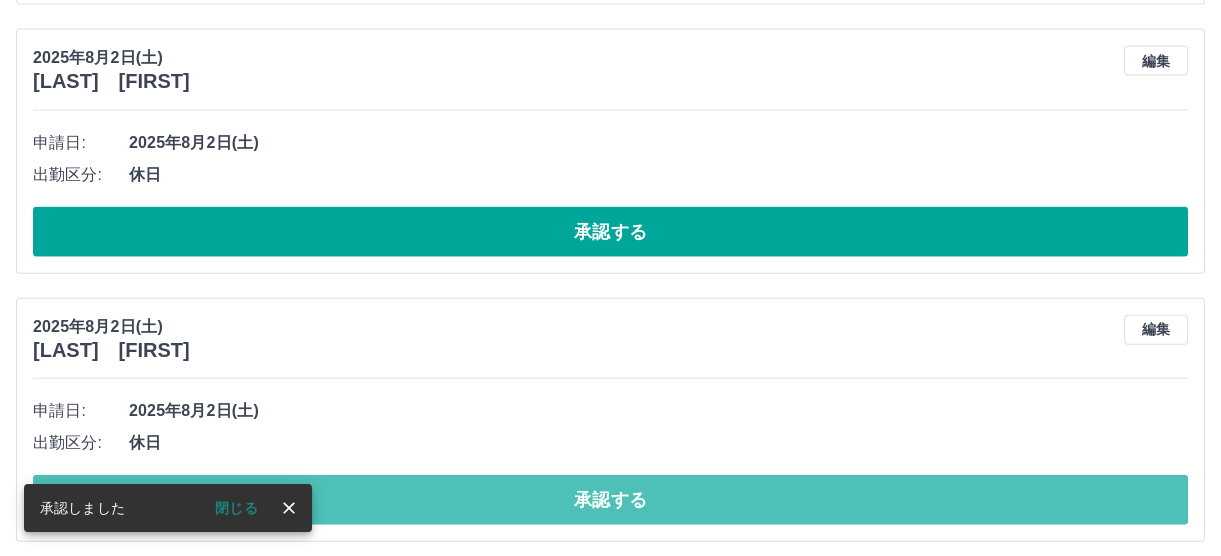 click on "承認する" at bounding box center [610, 500] 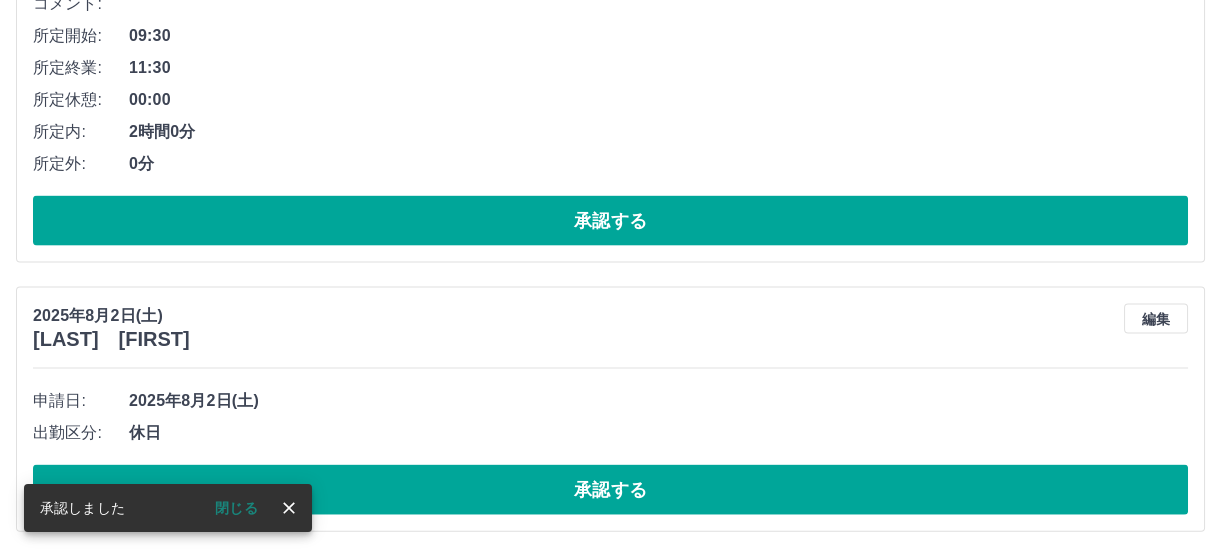 scroll, scrollTop: 7897, scrollLeft: 0, axis: vertical 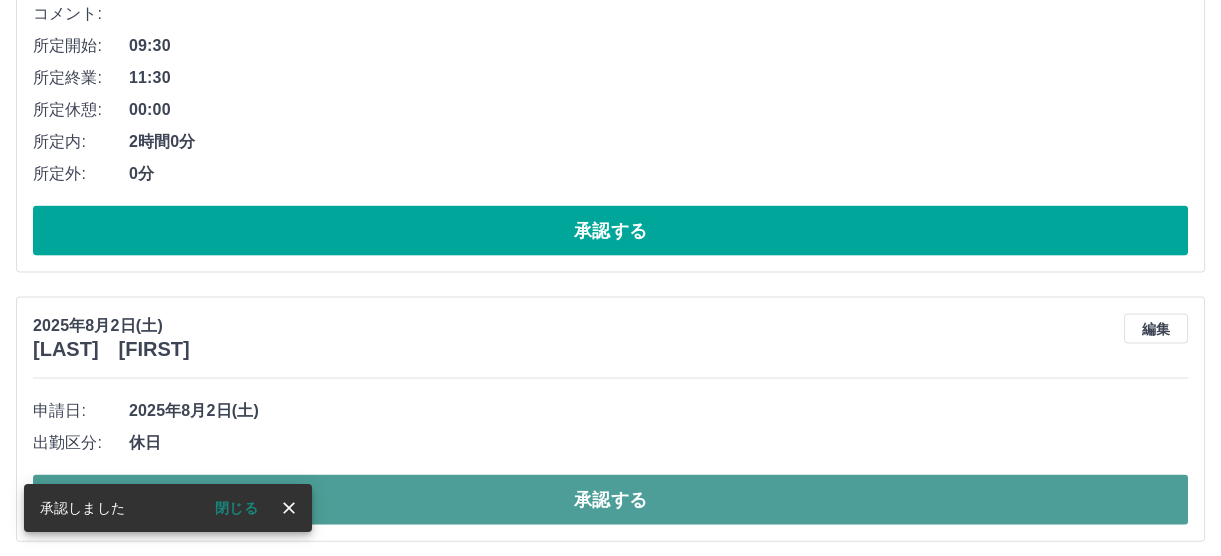 click on "承認する" at bounding box center (610, 500) 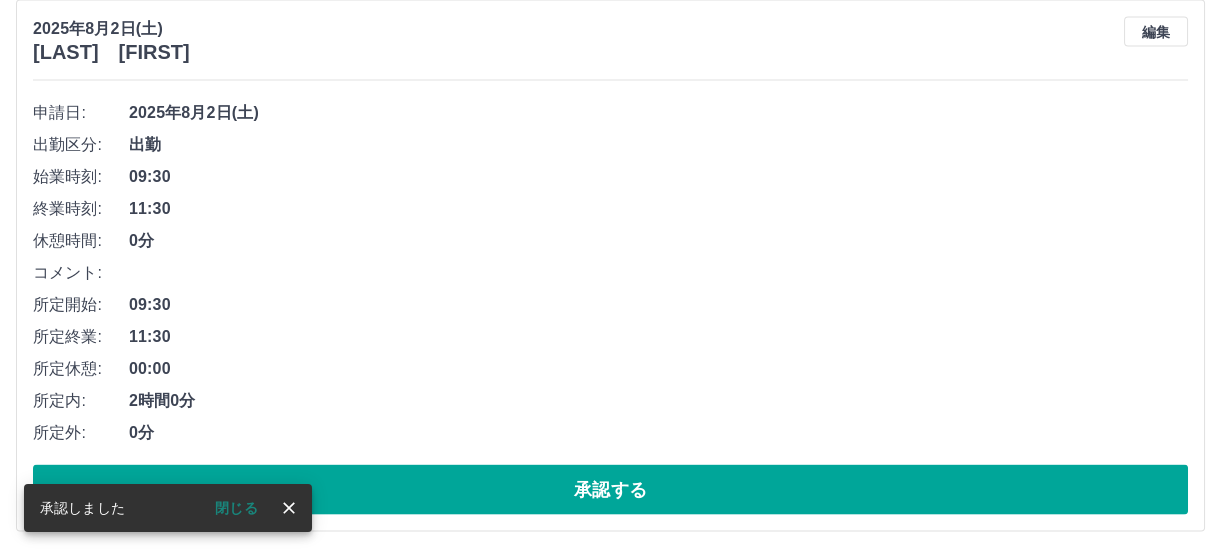 scroll, scrollTop: 7629, scrollLeft: 0, axis: vertical 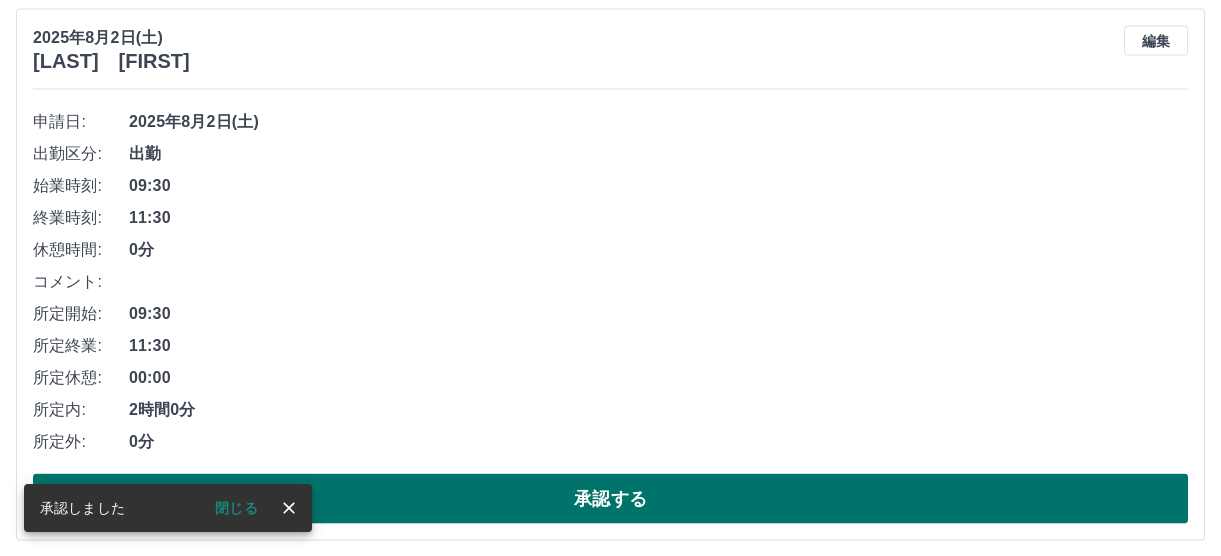 click on "承認する" at bounding box center [610, 499] 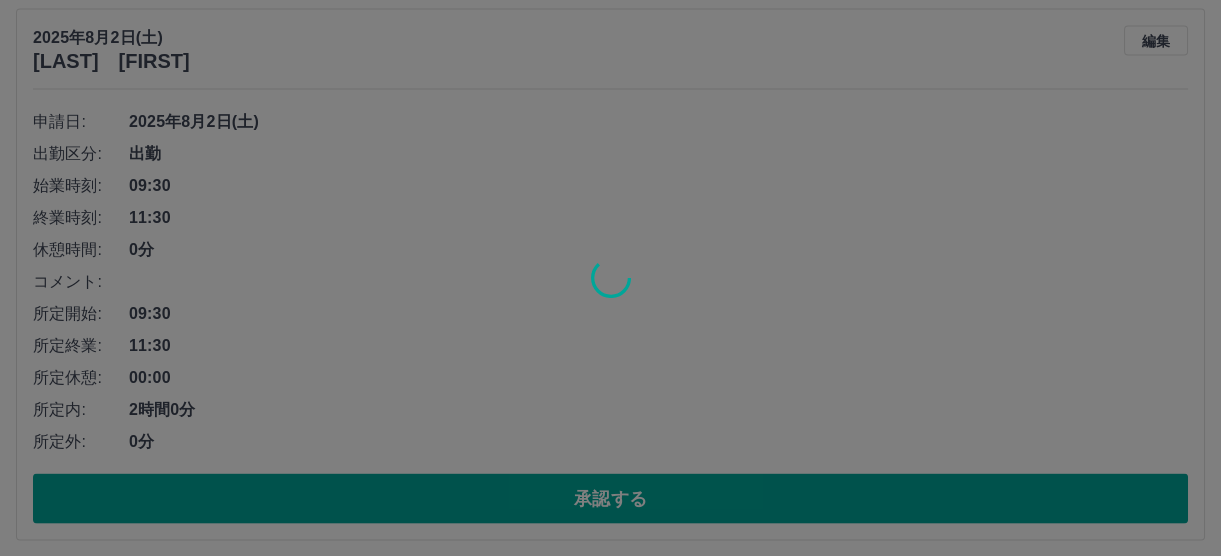 scroll, scrollTop: 7073, scrollLeft: 0, axis: vertical 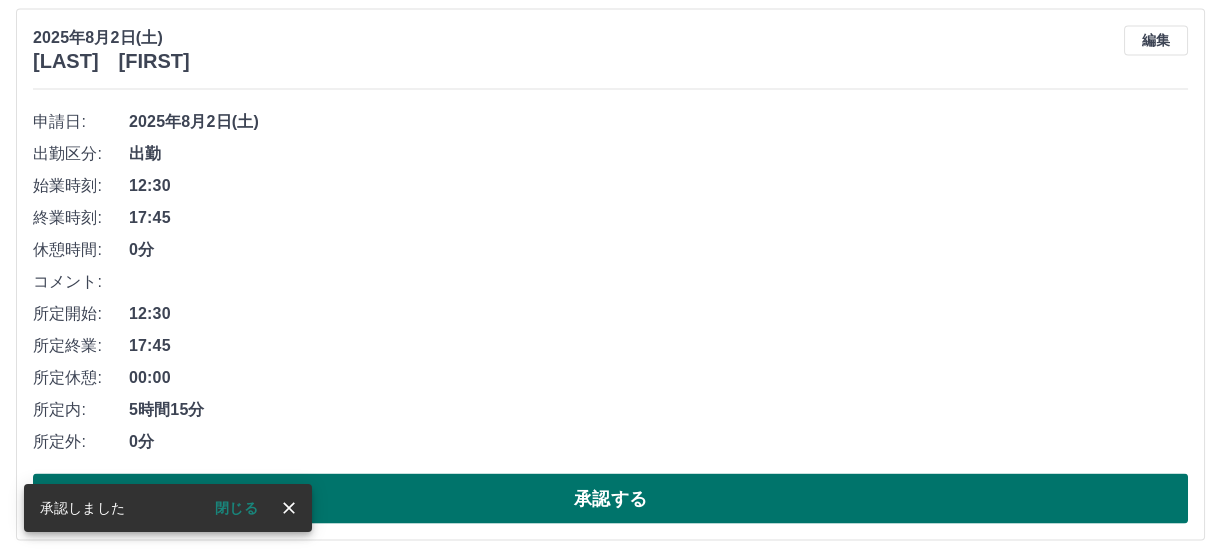 click on "承認する" at bounding box center (610, 499) 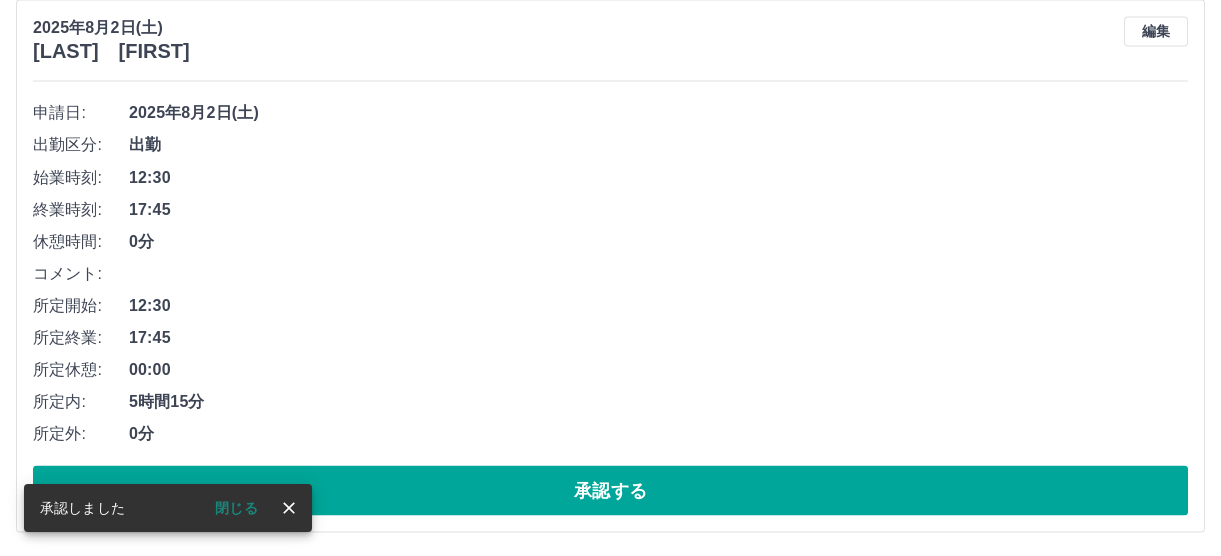 scroll, scrollTop: 6518, scrollLeft: 0, axis: vertical 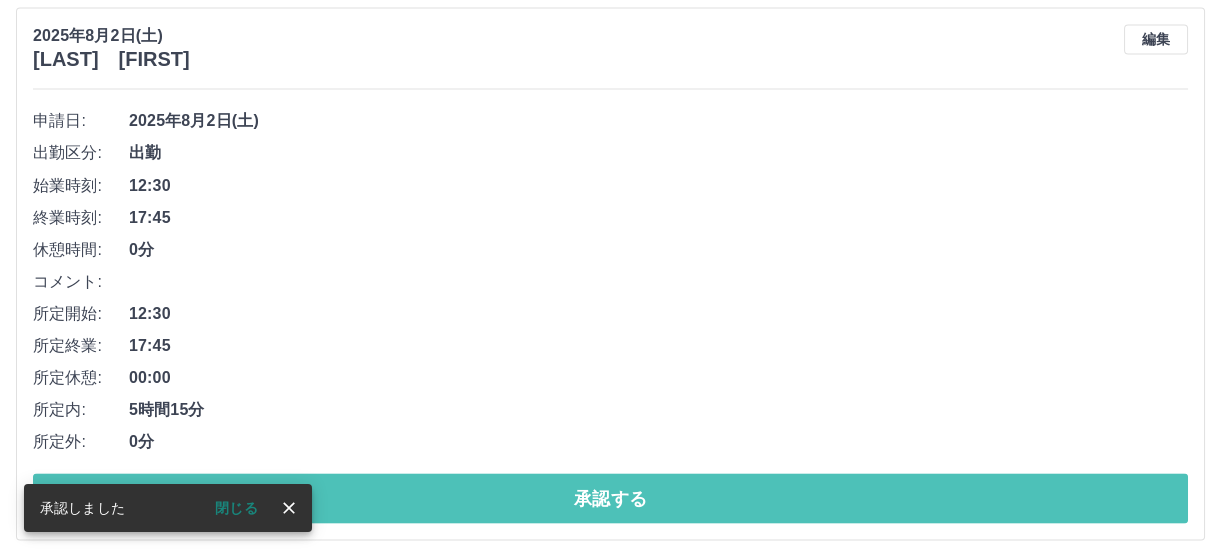 click on "承認する" at bounding box center [610, 498] 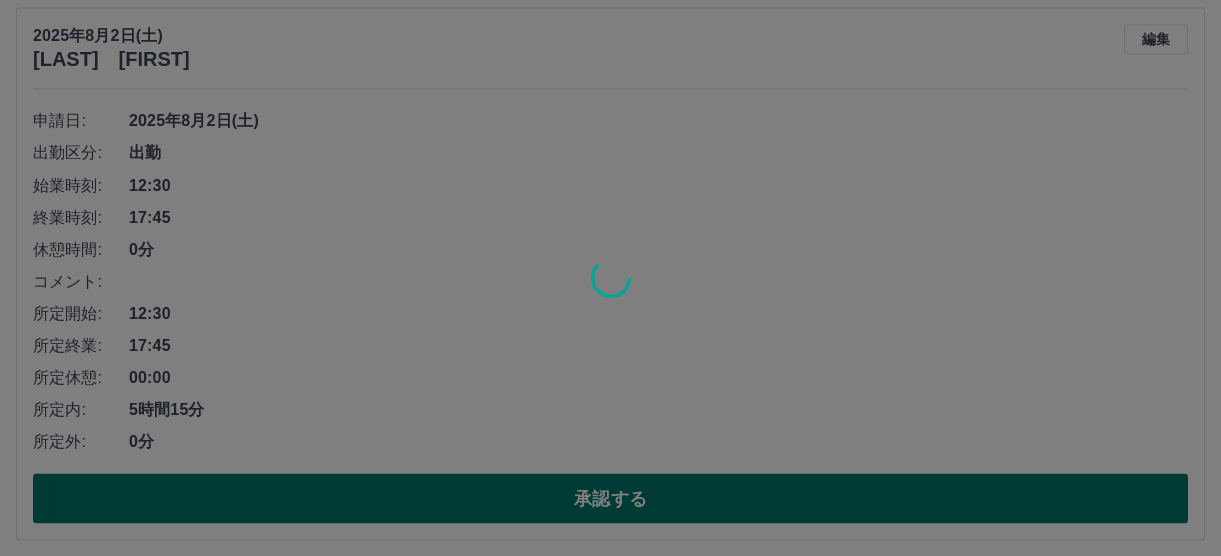 scroll, scrollTop: 5961, scrollLeft: 0, axis: vertical 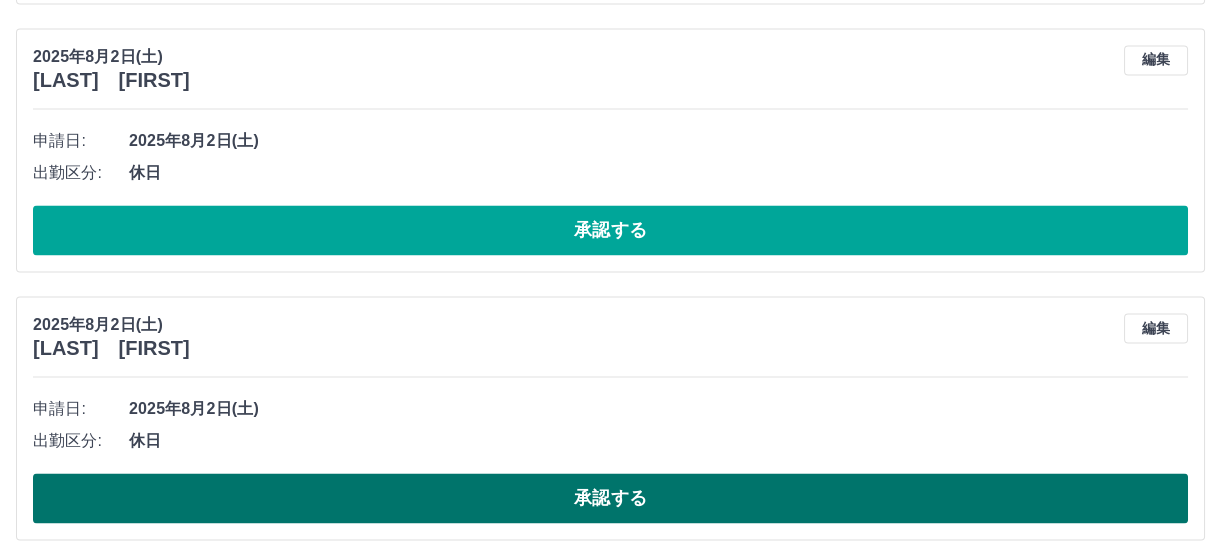 click on "承認する" at bounding box center [610, 498] 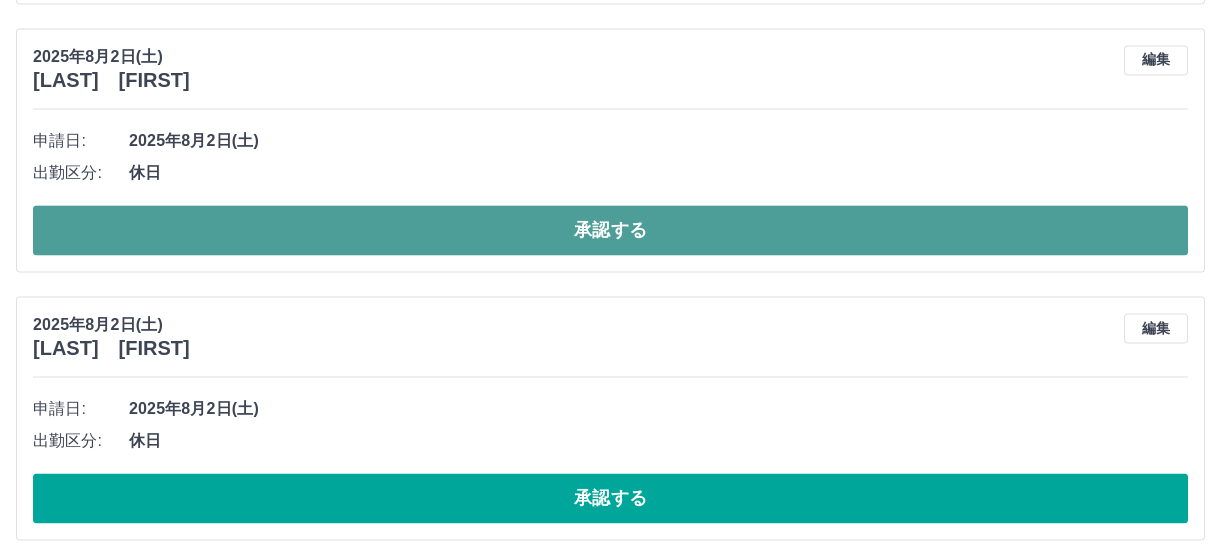 click on "承認する" at bounding box center [610, 230] 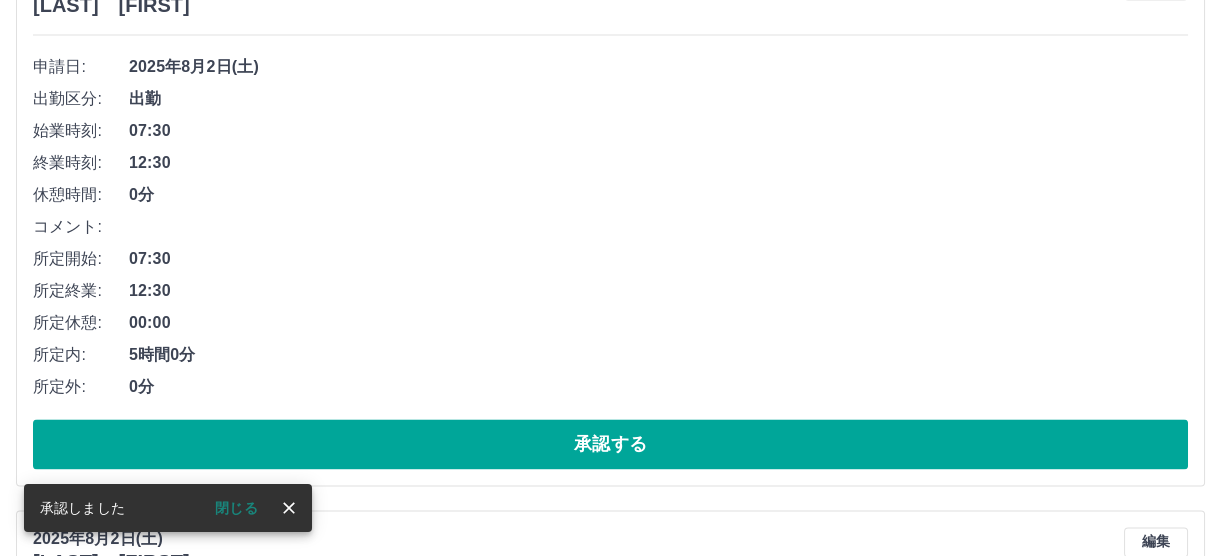 scroll, scrollTop: 5511, scrollLeft: 0, axis: vertical 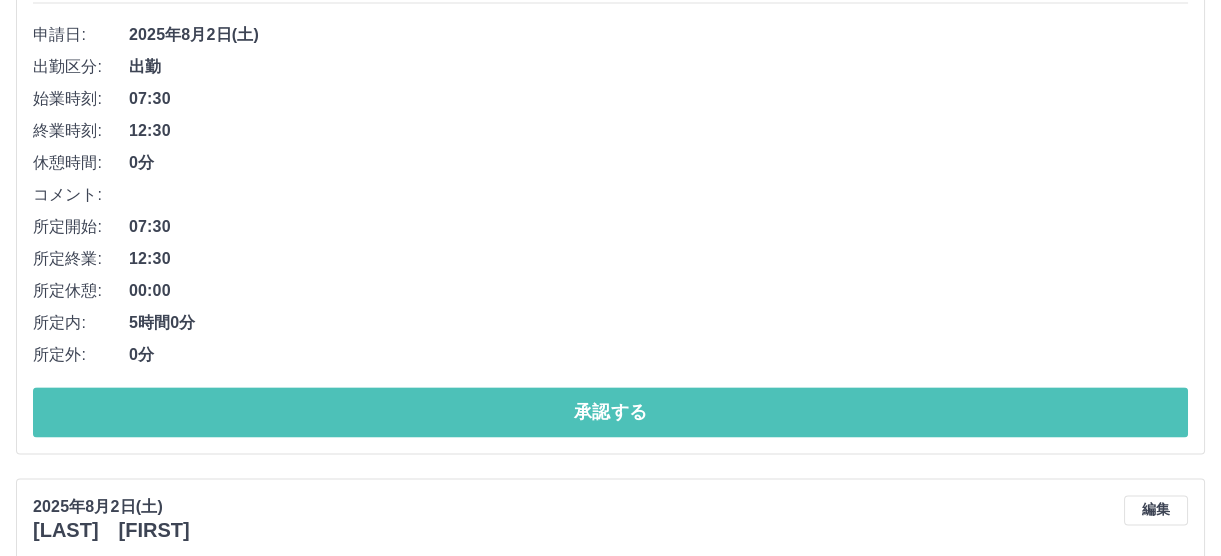 drag, startPoint x: 616, startPoint y: 408, endPoint x: 629, endPoint y: 362, distance: 47.801674 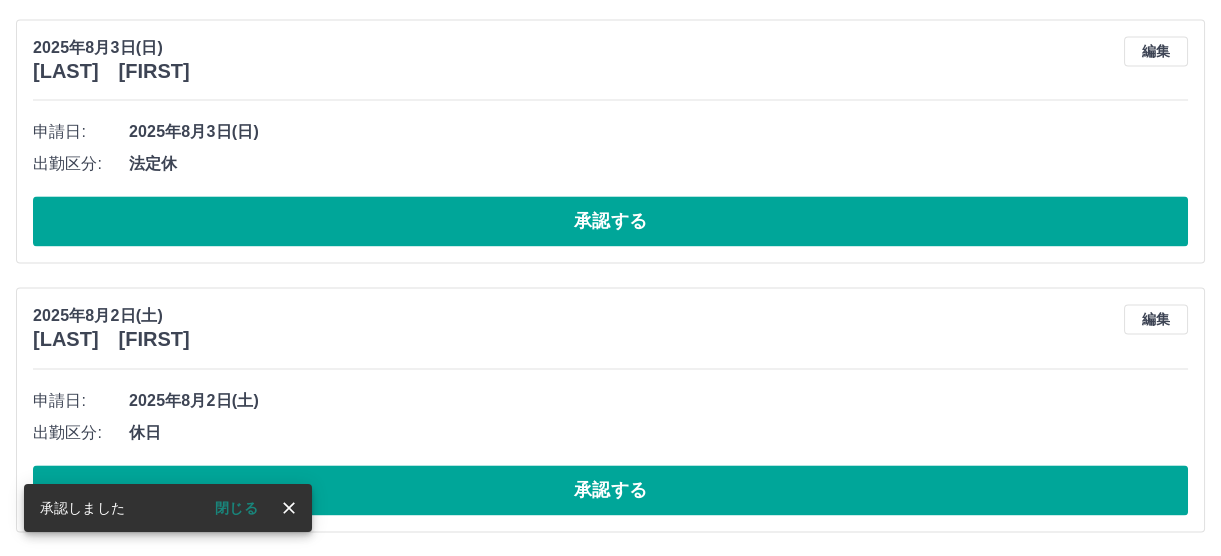 scroll, scrollTop: 4956, scrollLeft: 0, axis: vertical 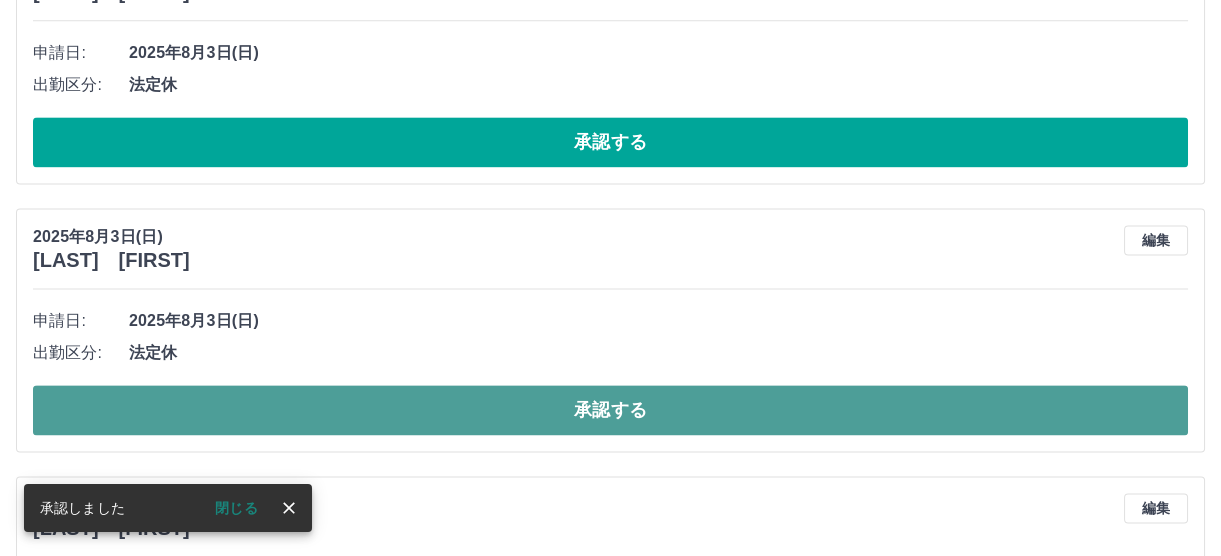 click on "承認する" at bounding box center (610, 410) 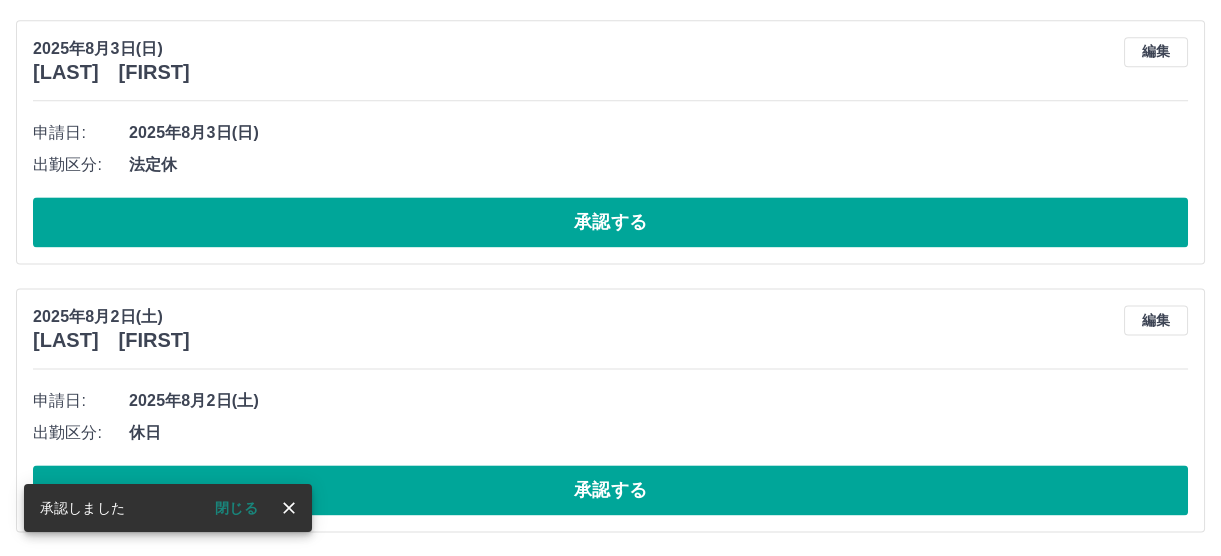 scroll, scrollTop: 4870, scrollLeft: 0, axis: vertical 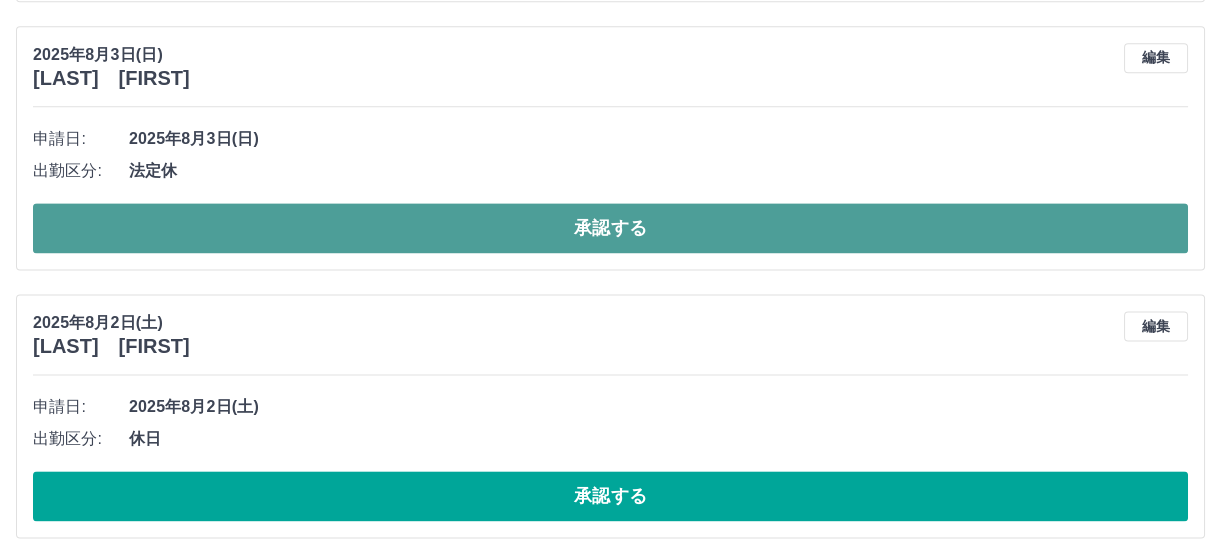 click on "承認する" at bounding box center (610, 228) 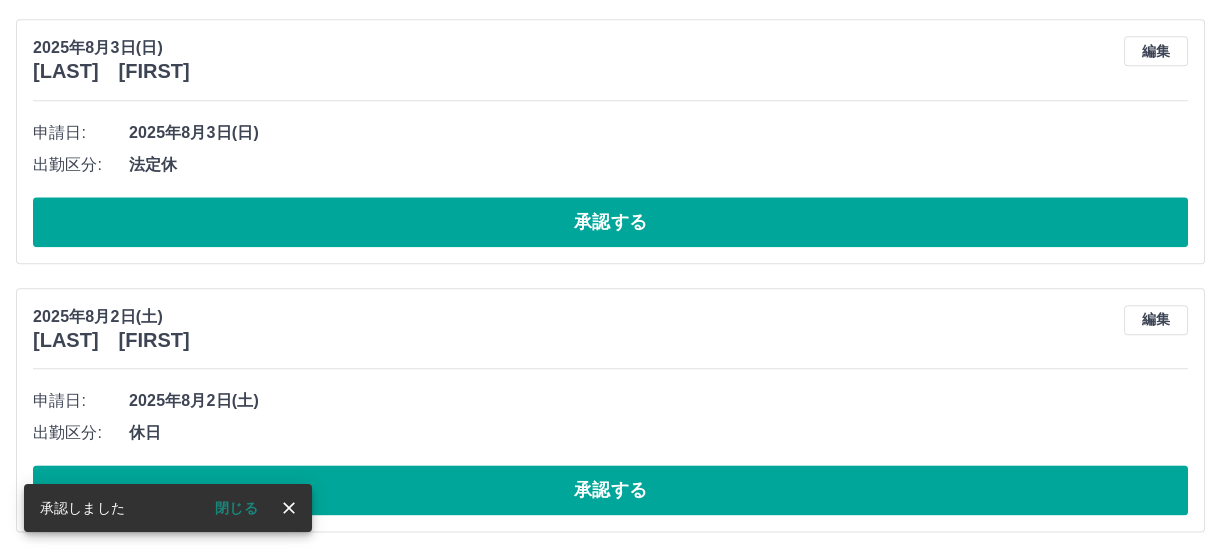 scroll, scrollTop: 4602, scrollLeft: 0, axis: vertical 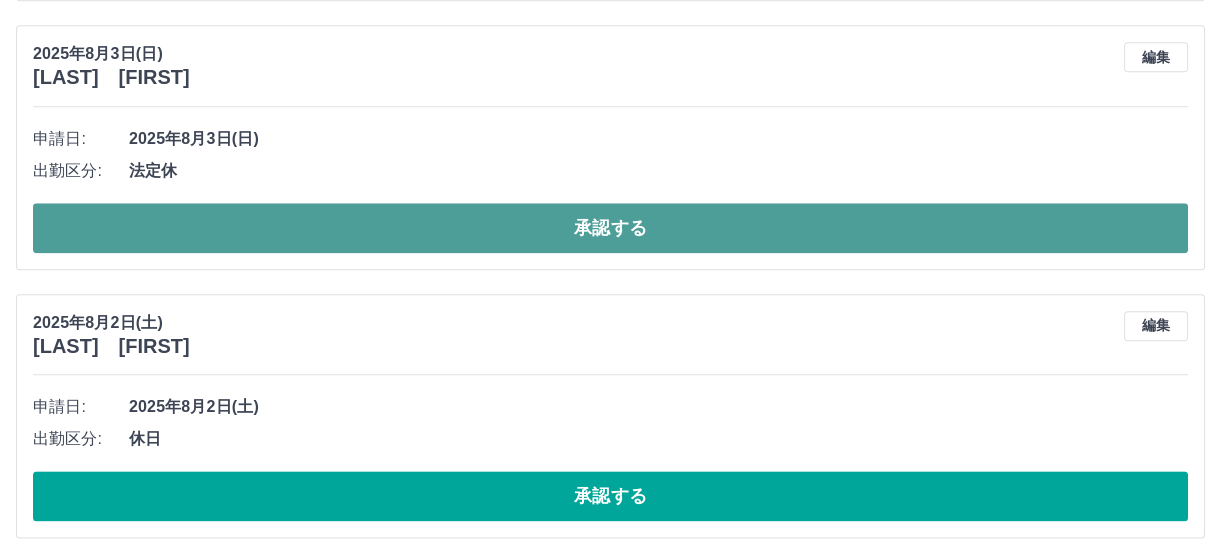 click on "承認する" at bounding box center (610, 228) 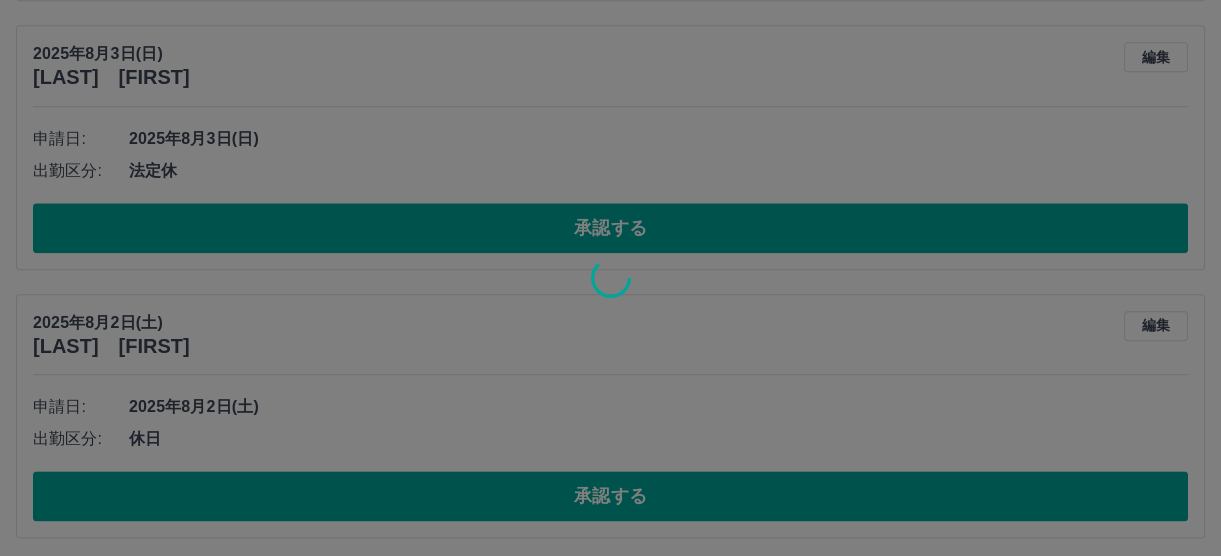 scroll, scrollTop: 4334, scrollLeft: 0, axis: vertical 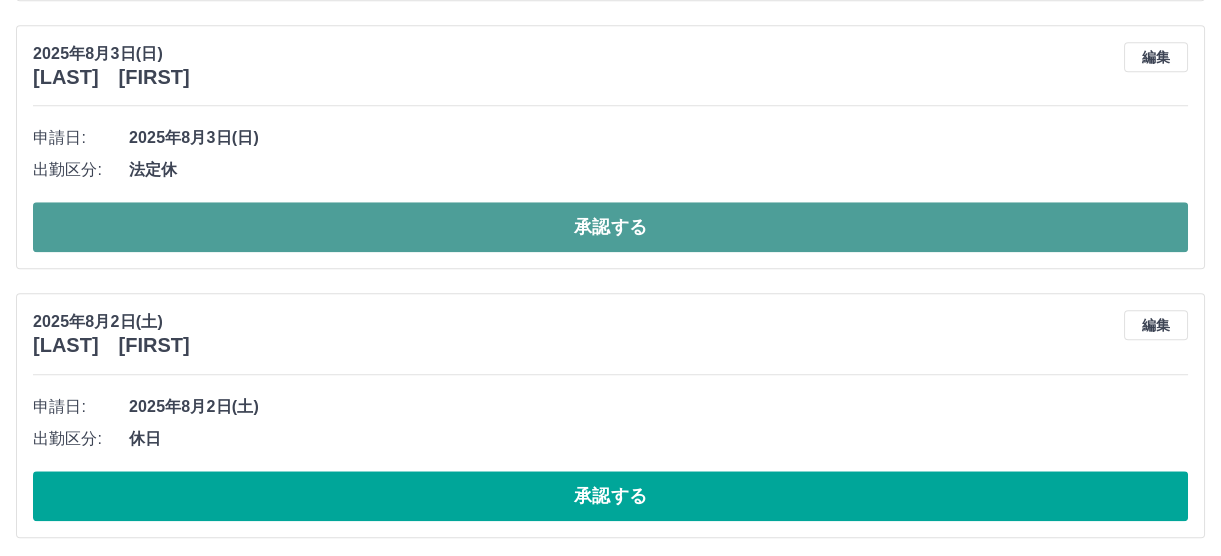 click on "承認する" at bounding box center (610, 227) 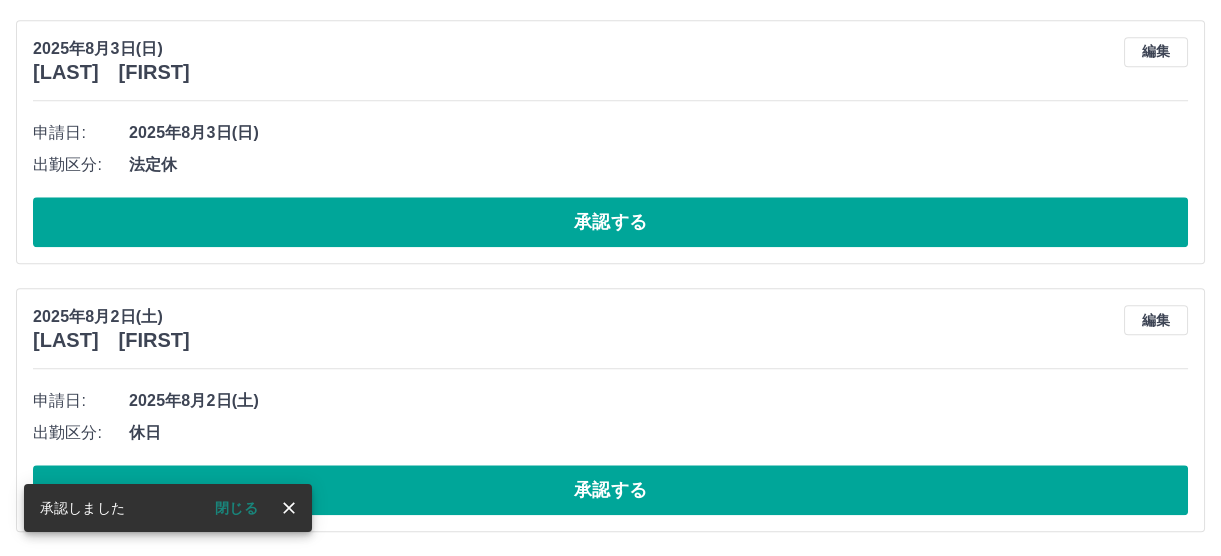 scroll, scrollTop: 4066, scrollLeft: 0, axis: vertical 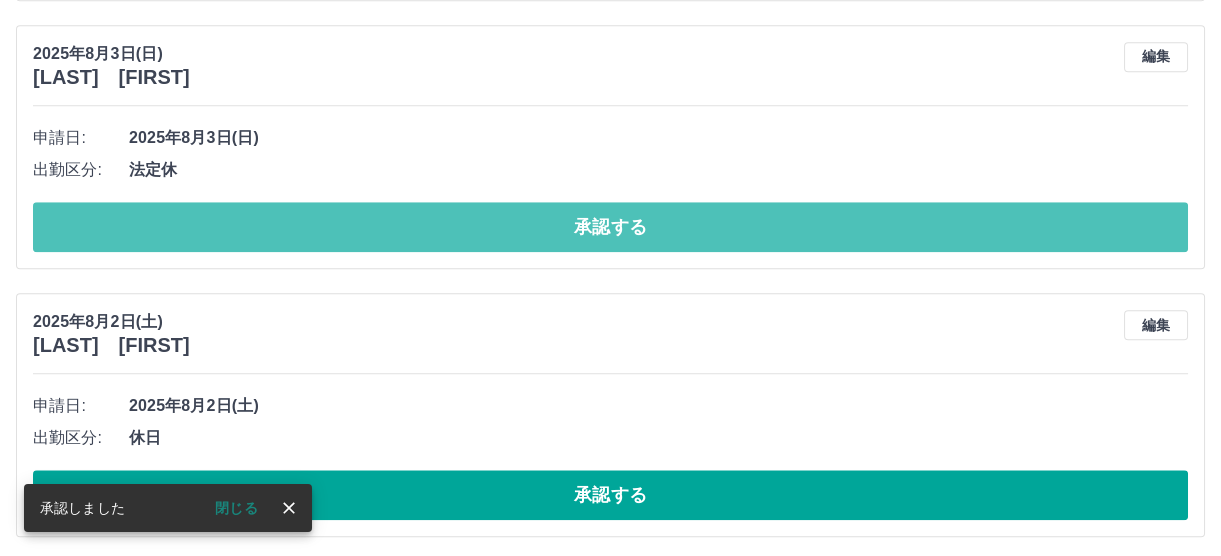 click on "承認する" at bounding box center (610, 227) 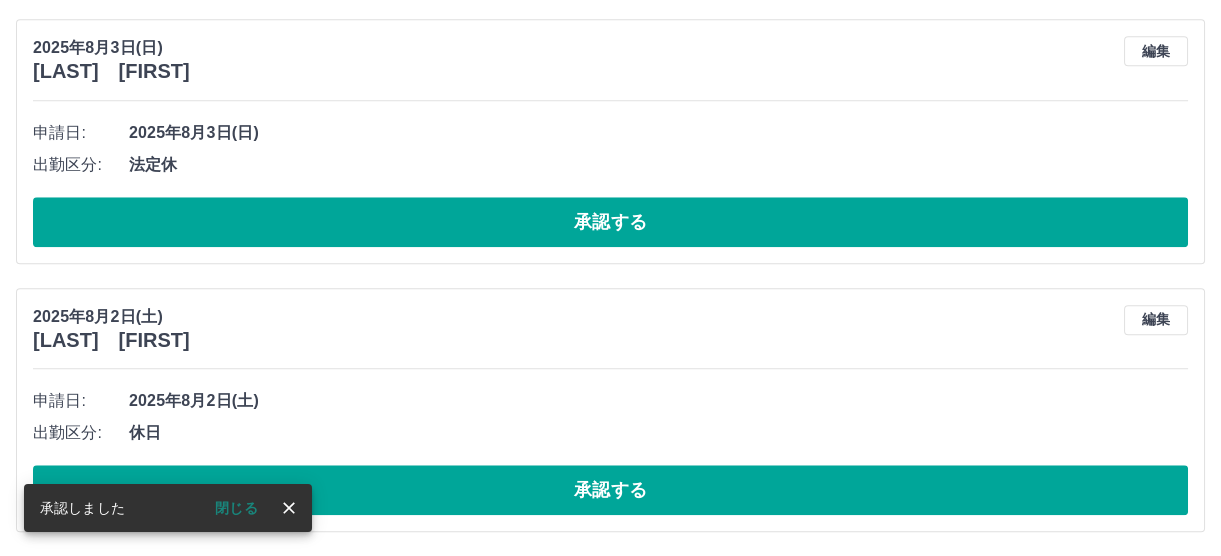 scroll, scrollTop: 3798, scrollLeft: 0, axis: vertical 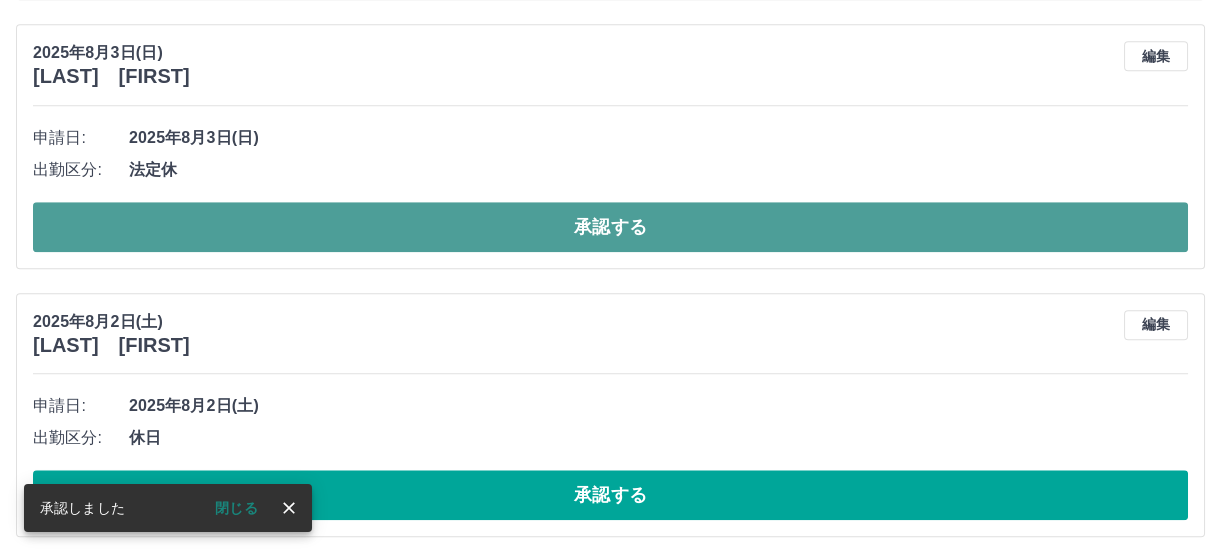 click on "承認する" at bounding box center (610, 227) 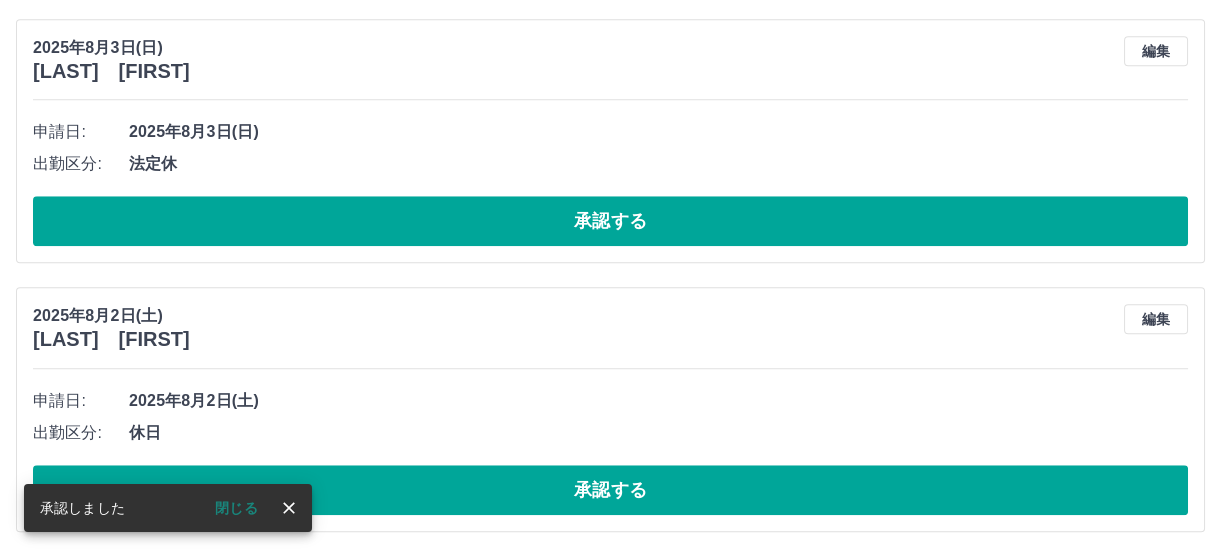 scroll, scrollTop: 3530, scrollLeft: 0, axis: vertical 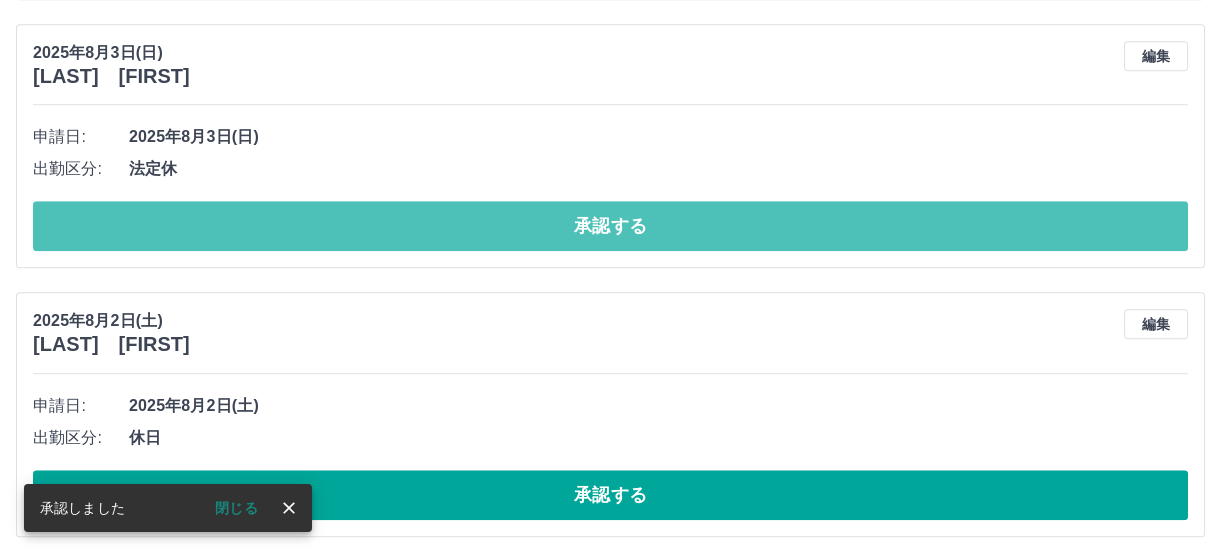 click on "承認する" at bounding box center [610, 226] 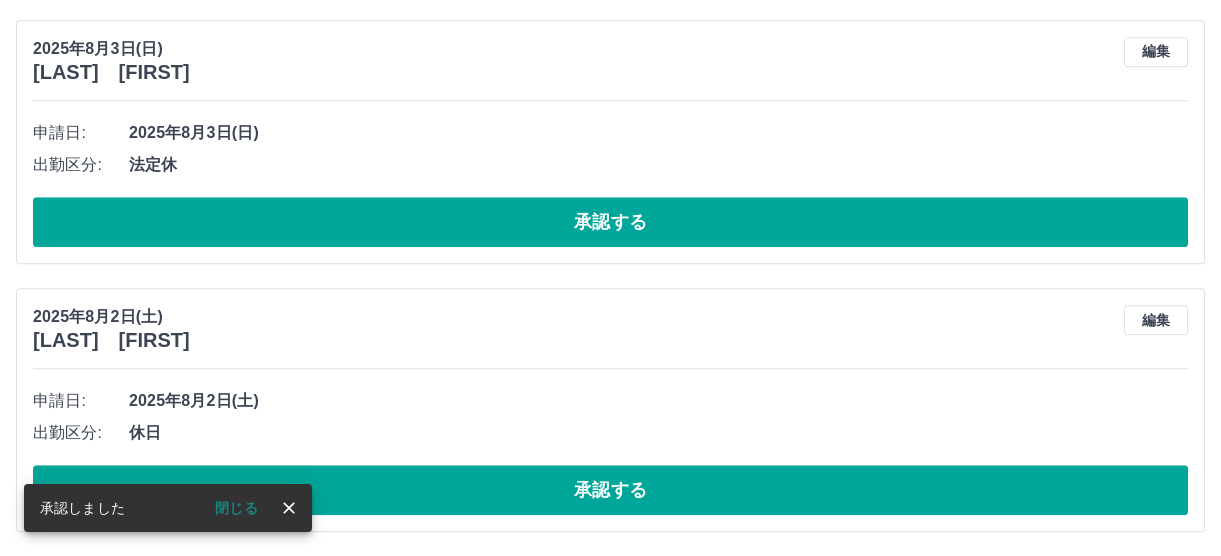 scroll, scrollTop: 3261, scrollLeft: 0, axis: vertical 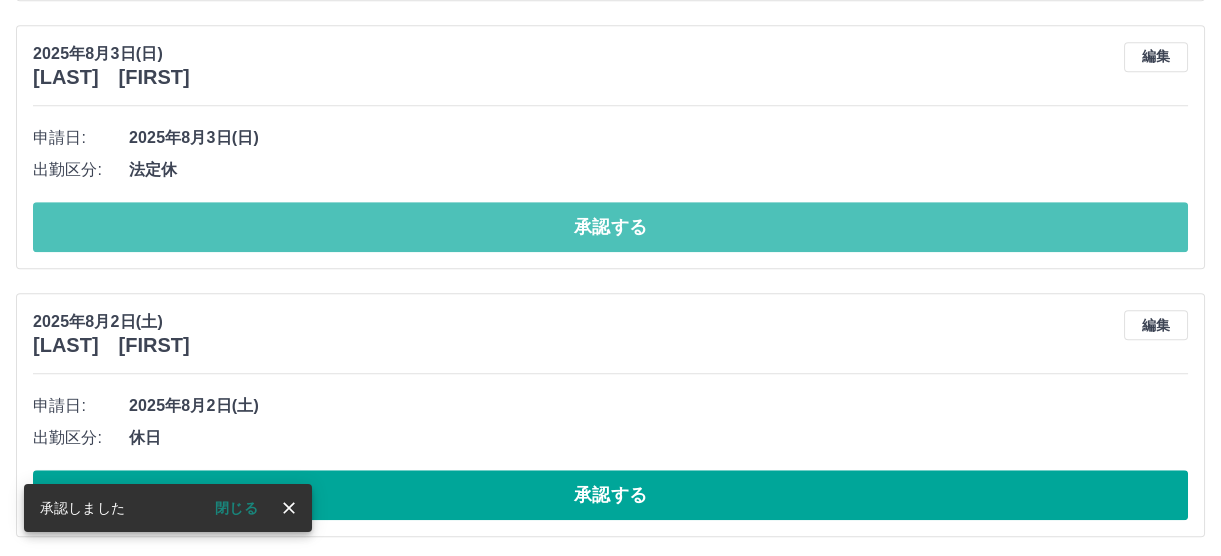 click on "承認する" at bounding box center [610, 227] 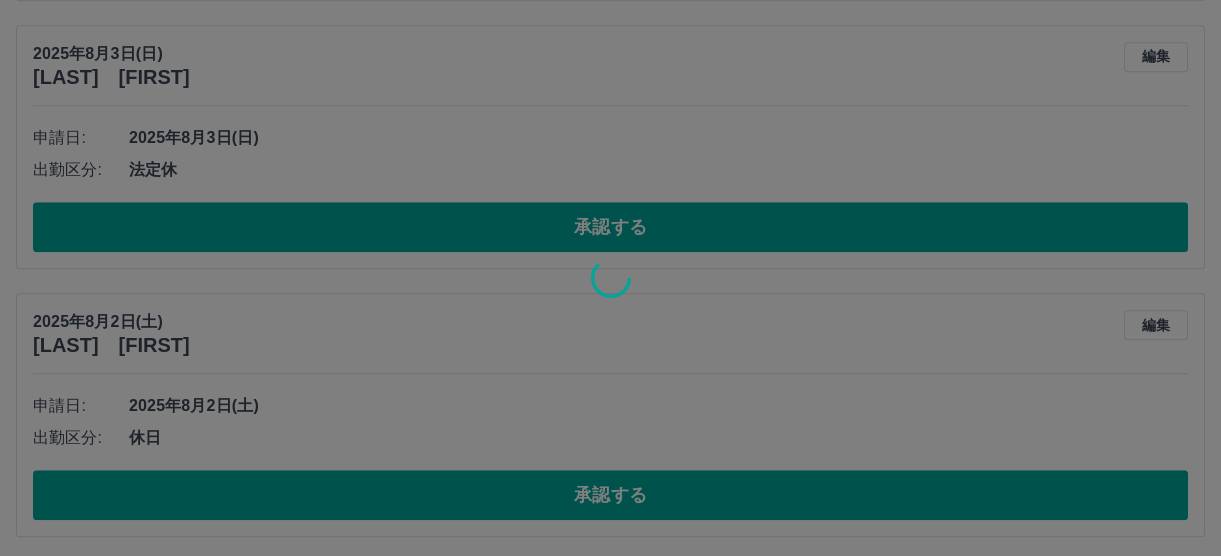 scroll, scrollTop: 2993, scrollLeft: 0, axis: vertical 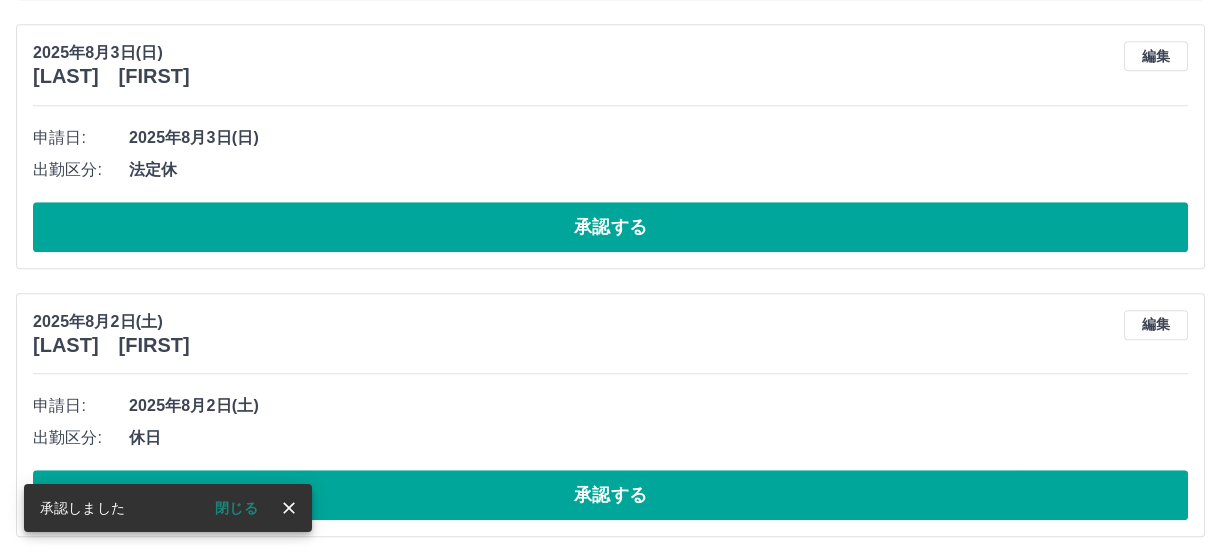 click on "承認する" at bounding box center (610, 227) 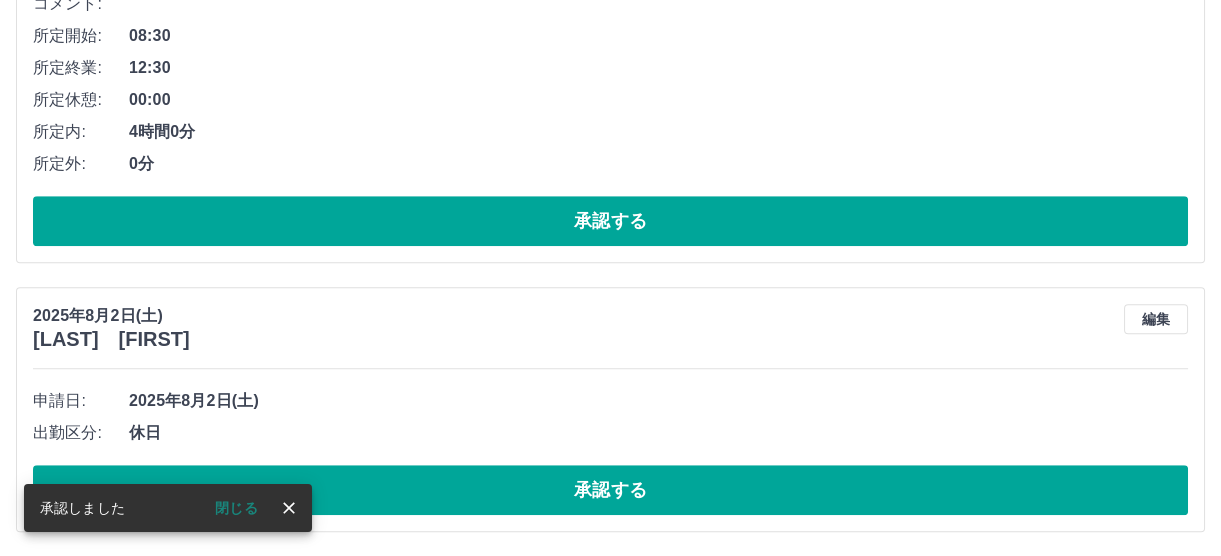 scroll, scrollTop: 2726, scrollLeft: 0, axis: vertical 